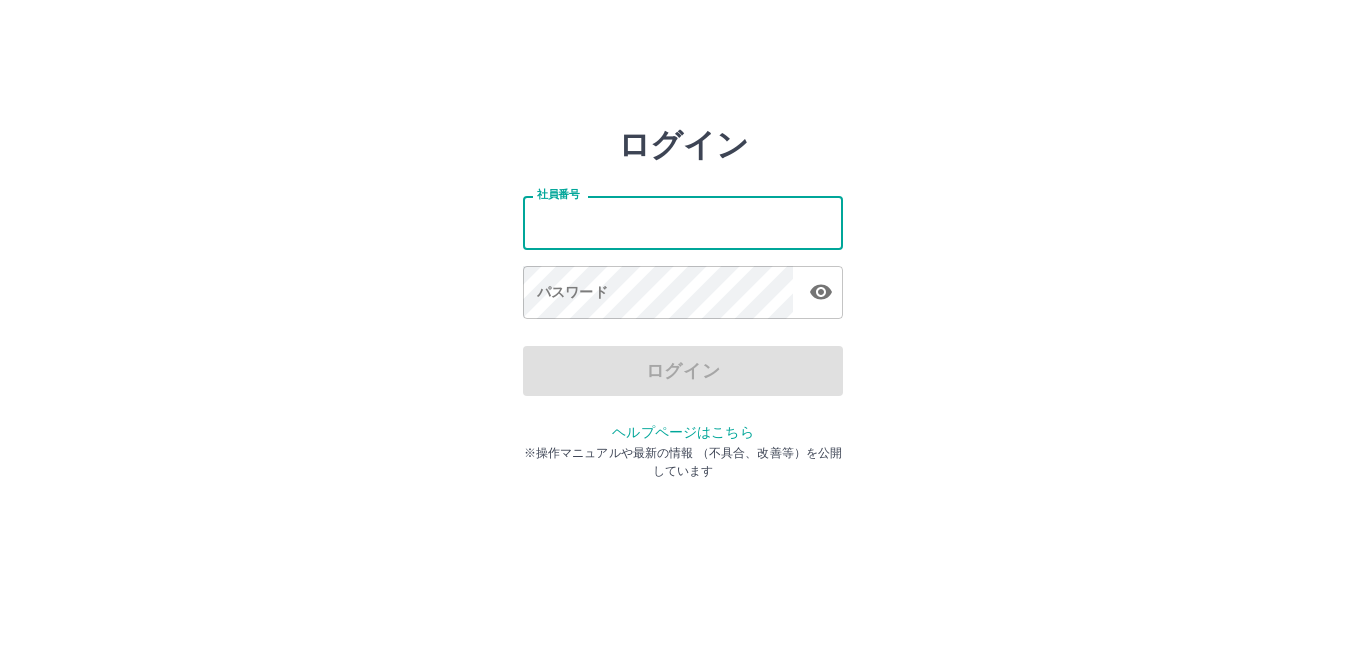 scroll, scrollTop: 0, scrollLeft: 0, axis: both 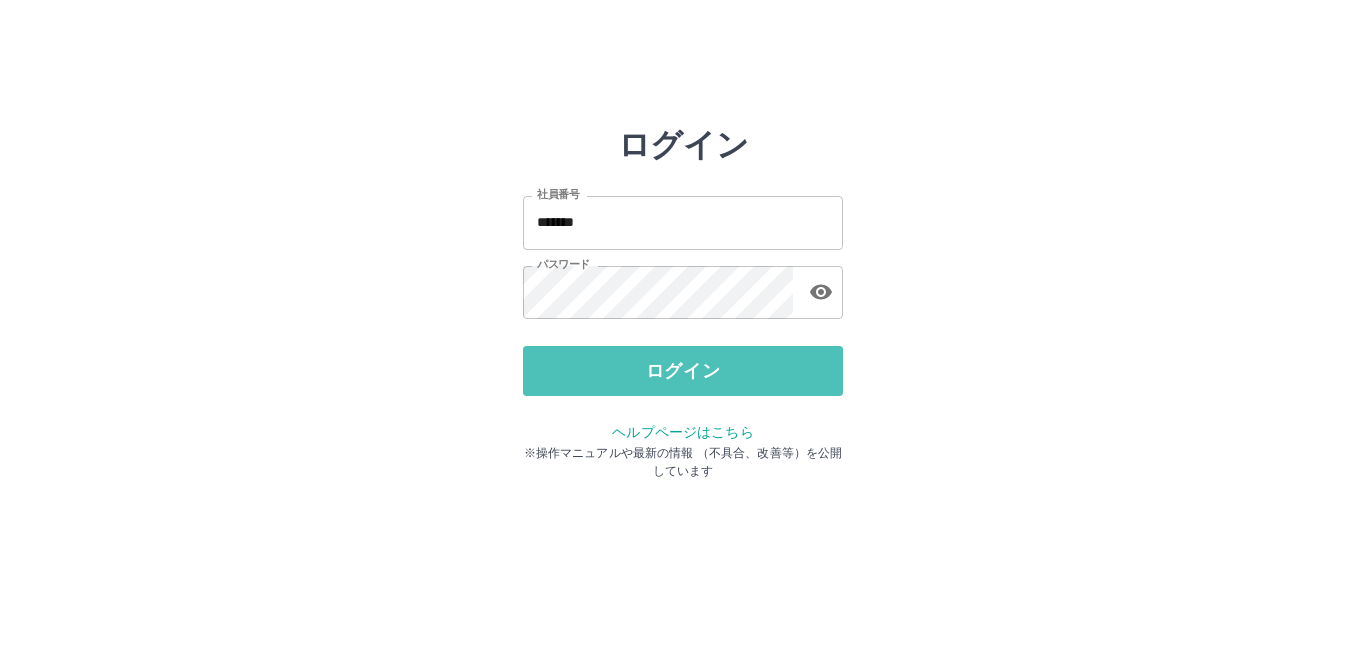 click on "ログイン" at bounding box center [683, 371] 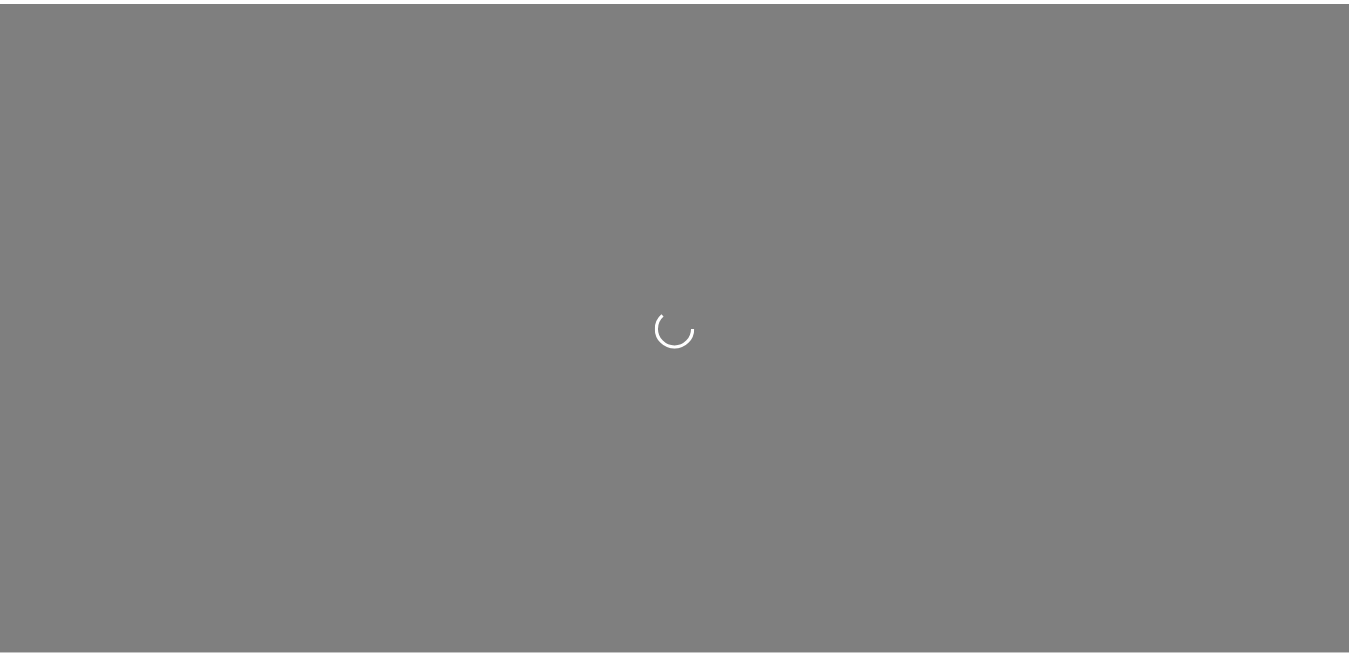 scroll, scrollTop: 0, scrollLeft: 0, axis: both 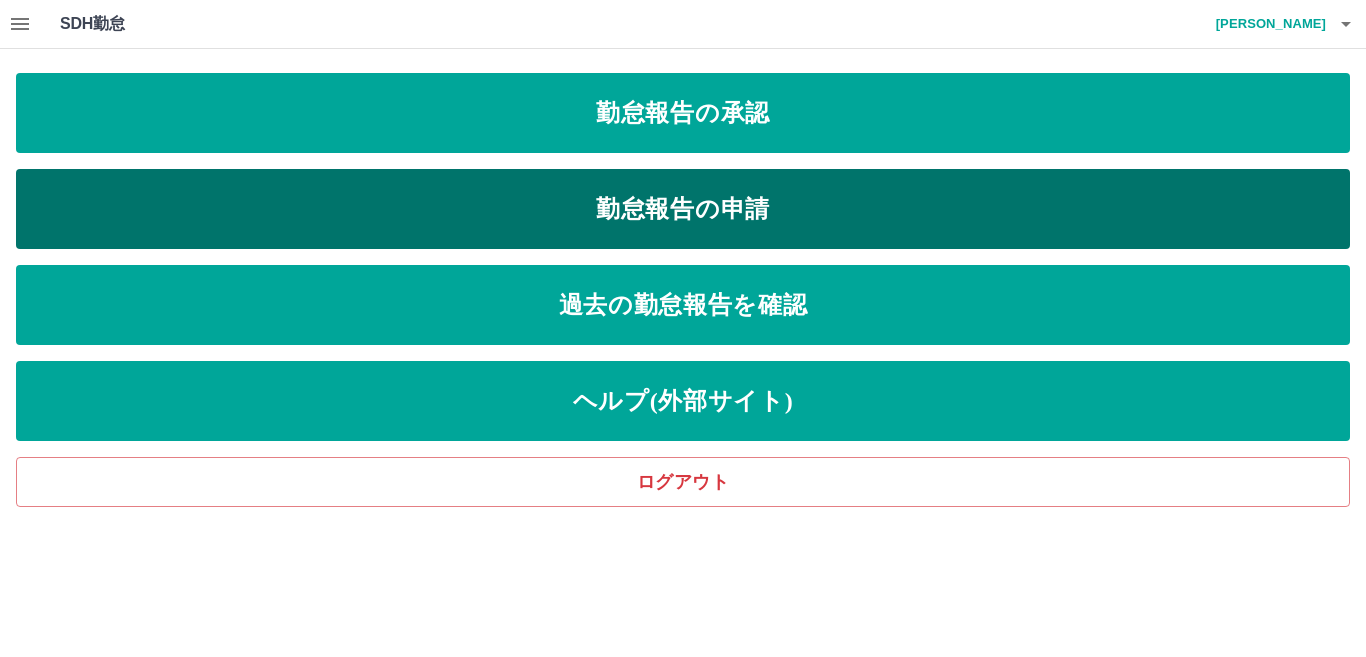 click on "勤怠報告の申請" at bounding box center (683, 209) 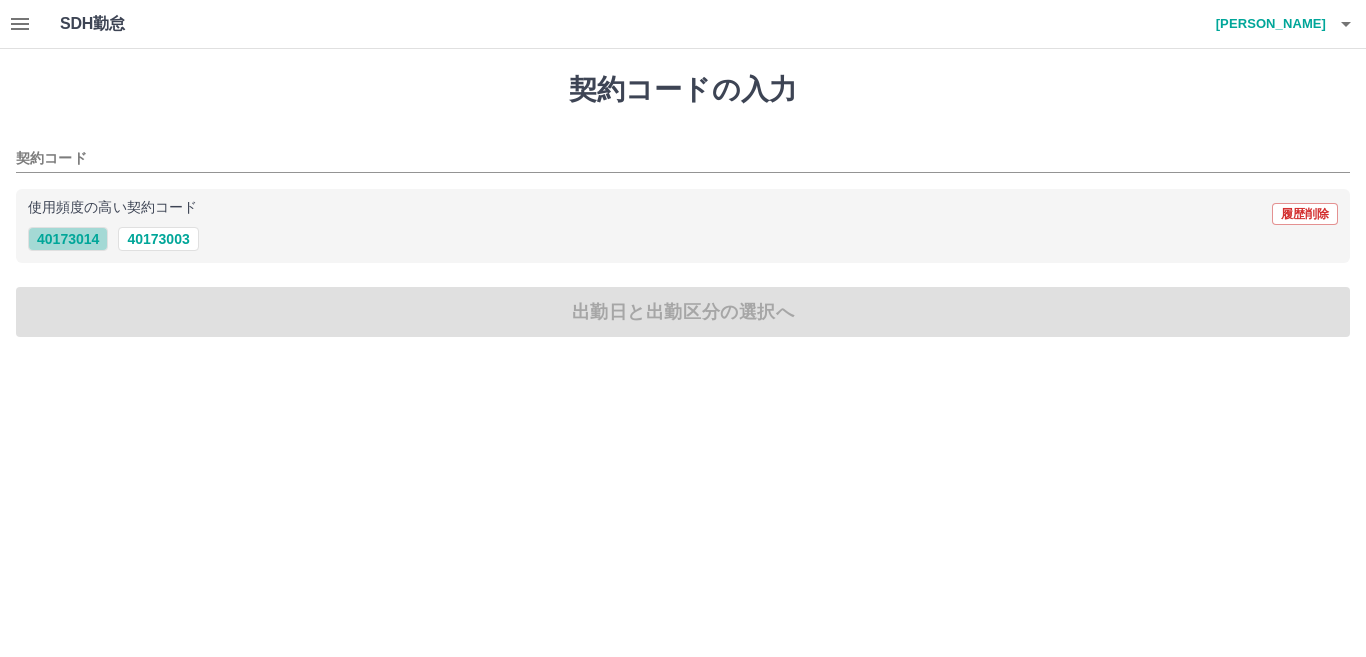 click on "40173014" at bounding box center (68, 239) 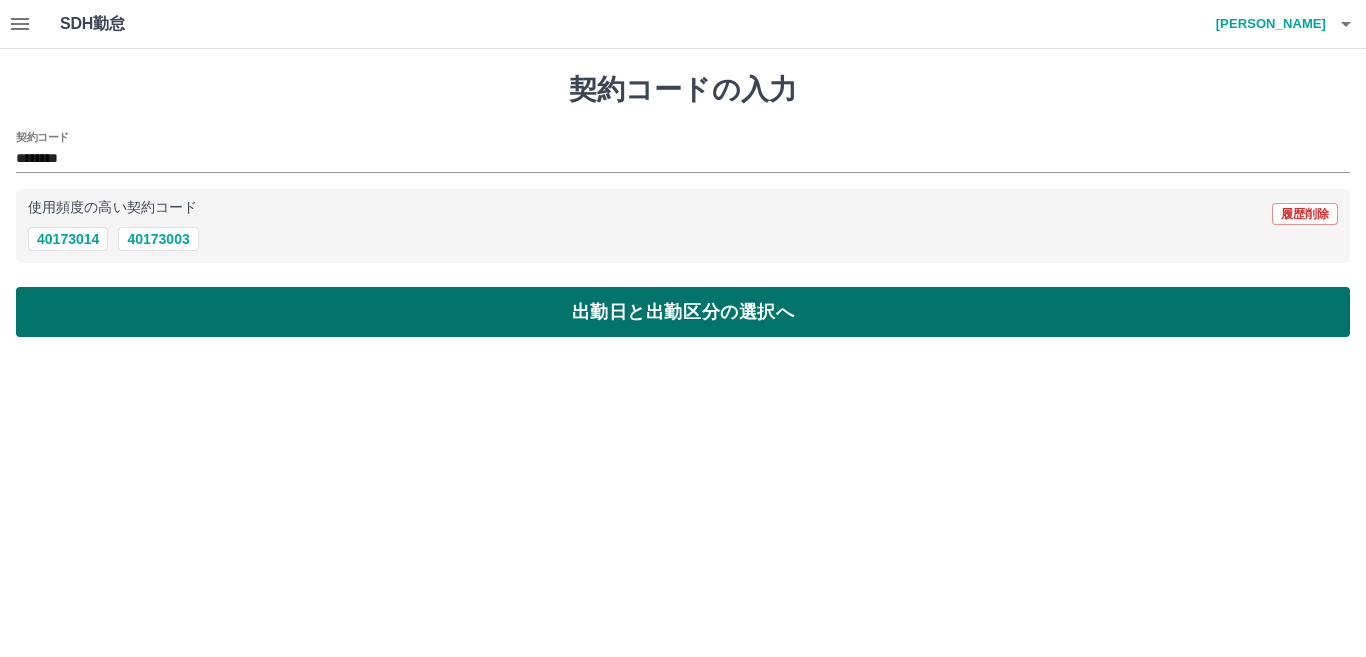 click on "出勤日と出勤区分の選択へ" at bounding box center [683, 312] 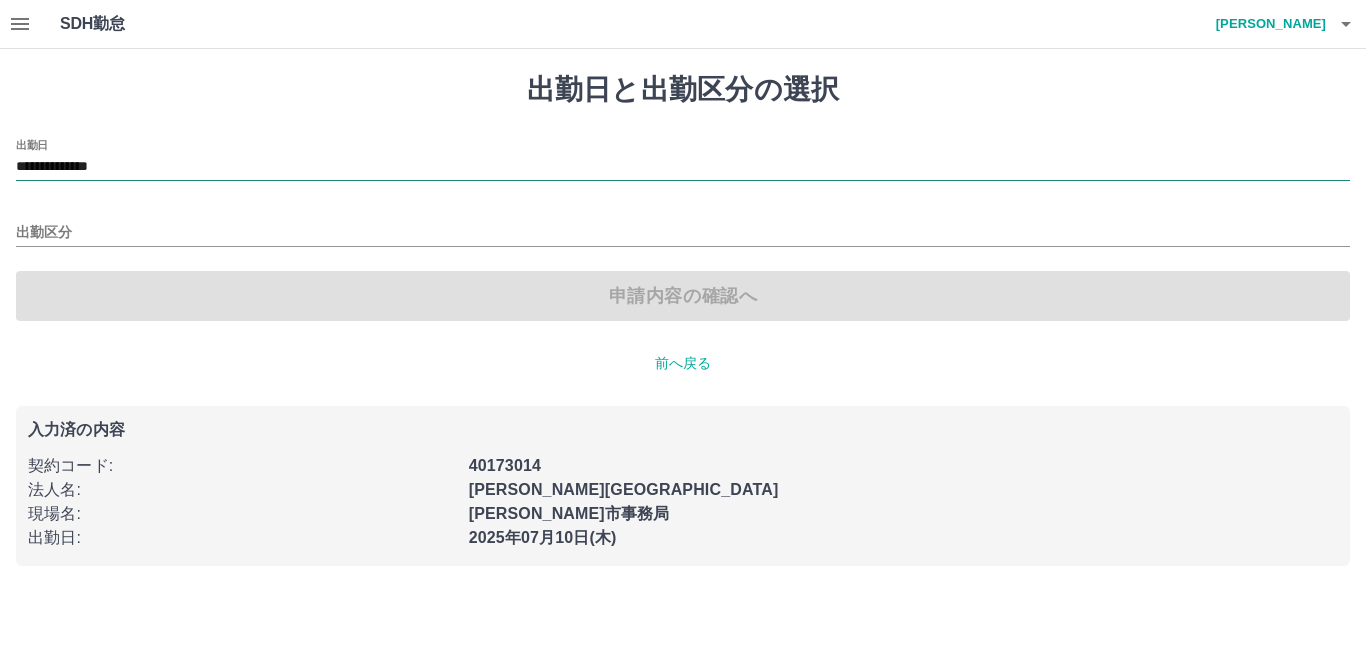 click on "**********" at bounding box center (683, 167) 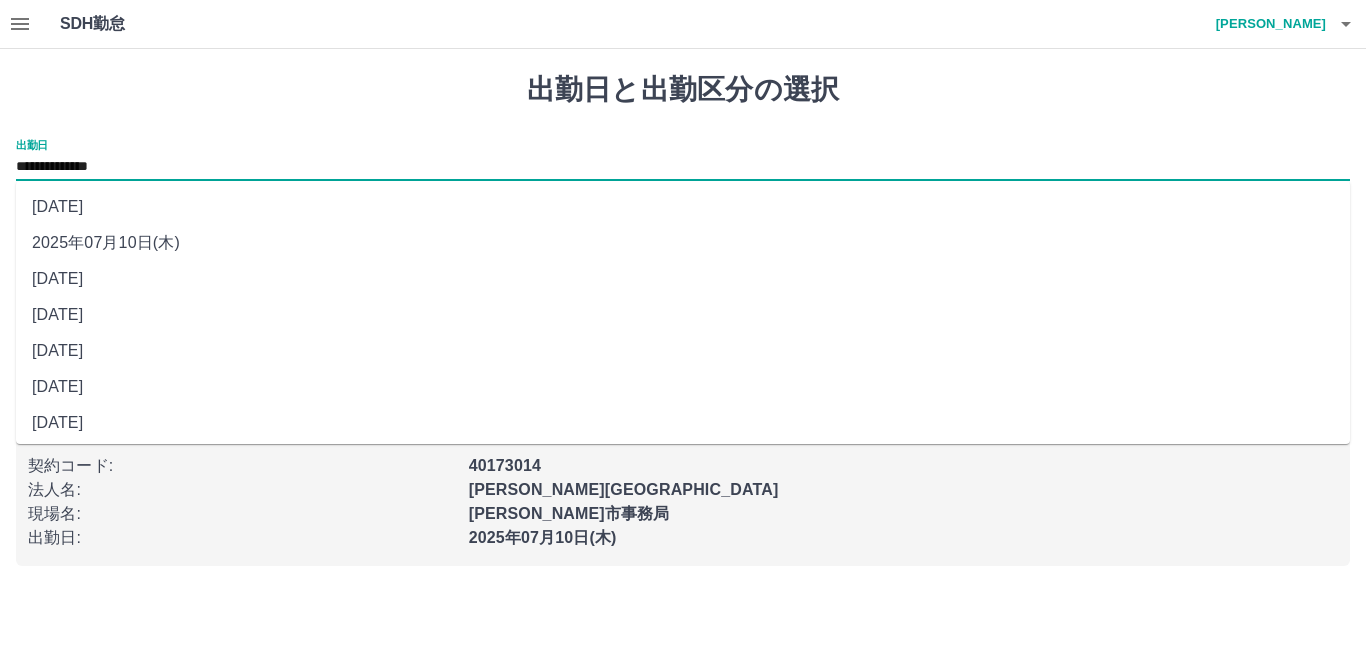 click on "2025年07月09日(水)" at bounding box center (683, 279) 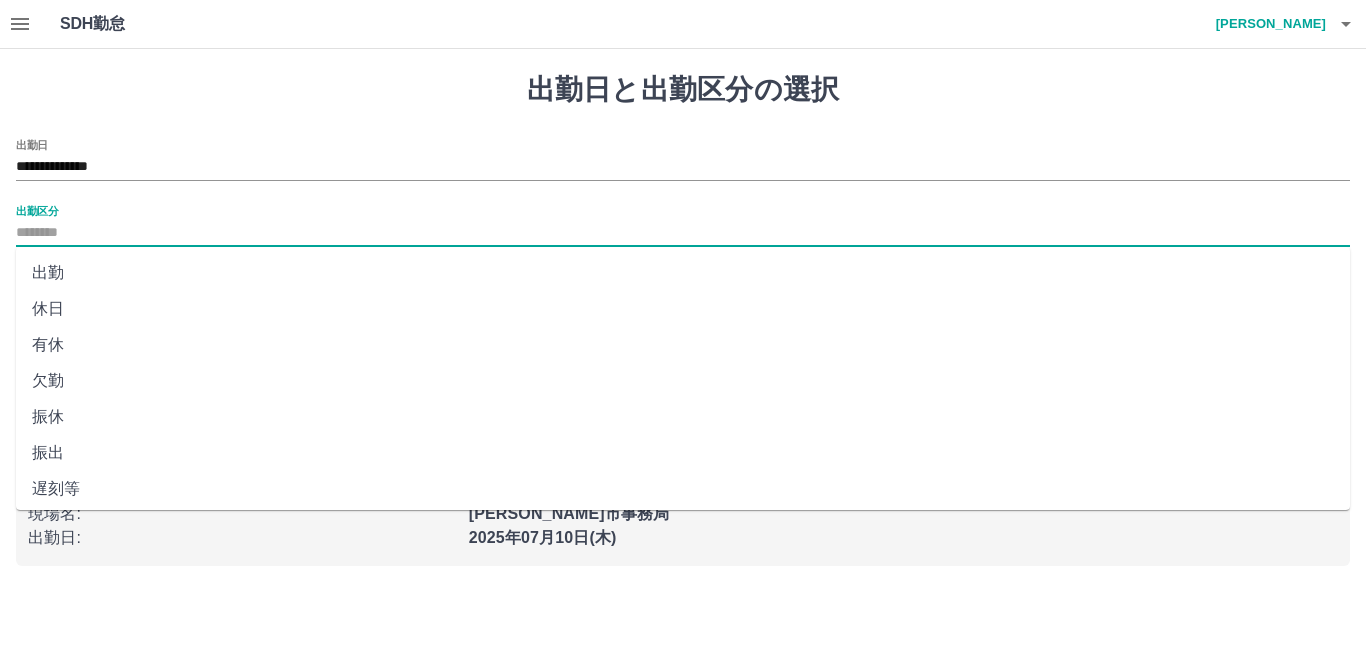click on "出勤区分" at bounding box center (683, 233) 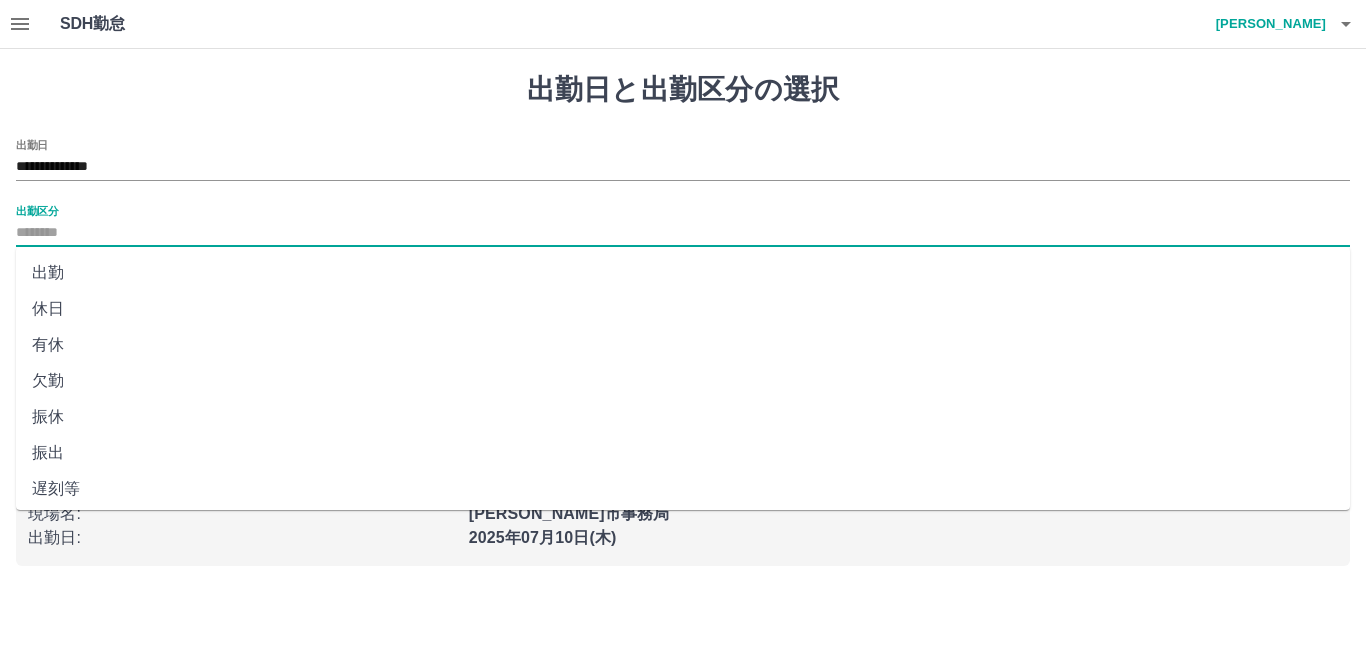 click on "出勤" at bounding box center (683, 273) 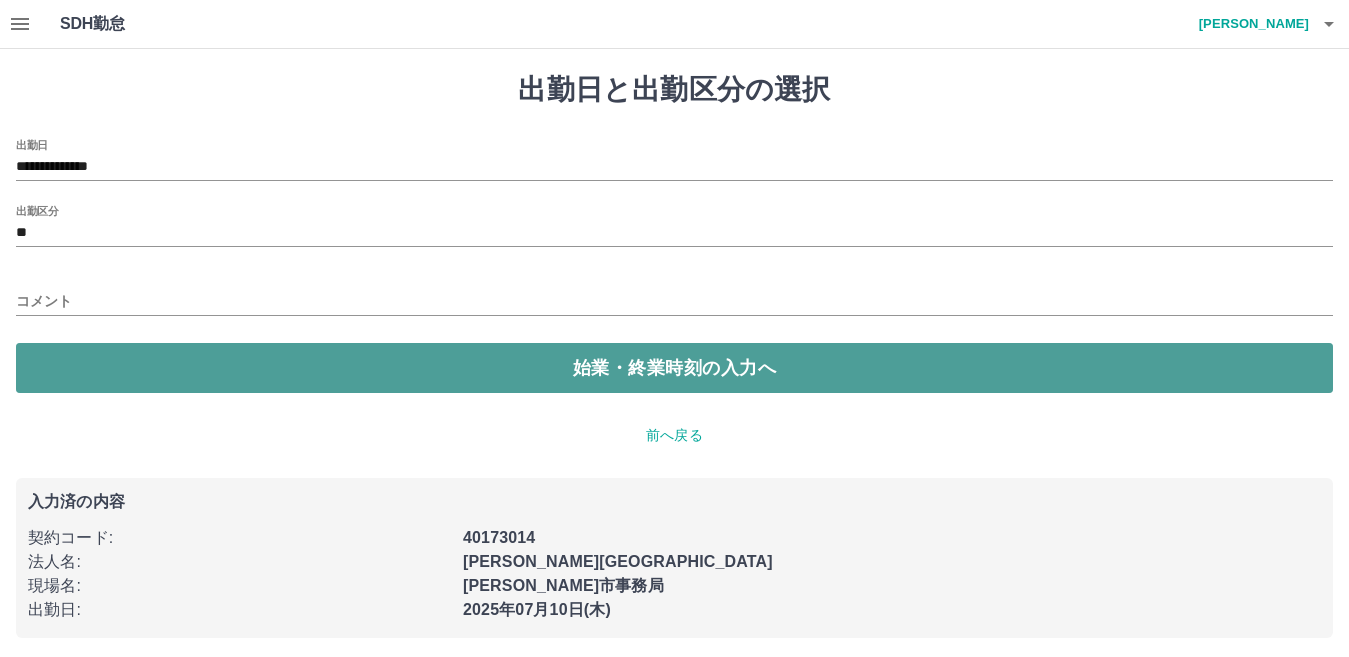 click on "始業・終業時刻の入力へ" at bounding box center (674, 368) 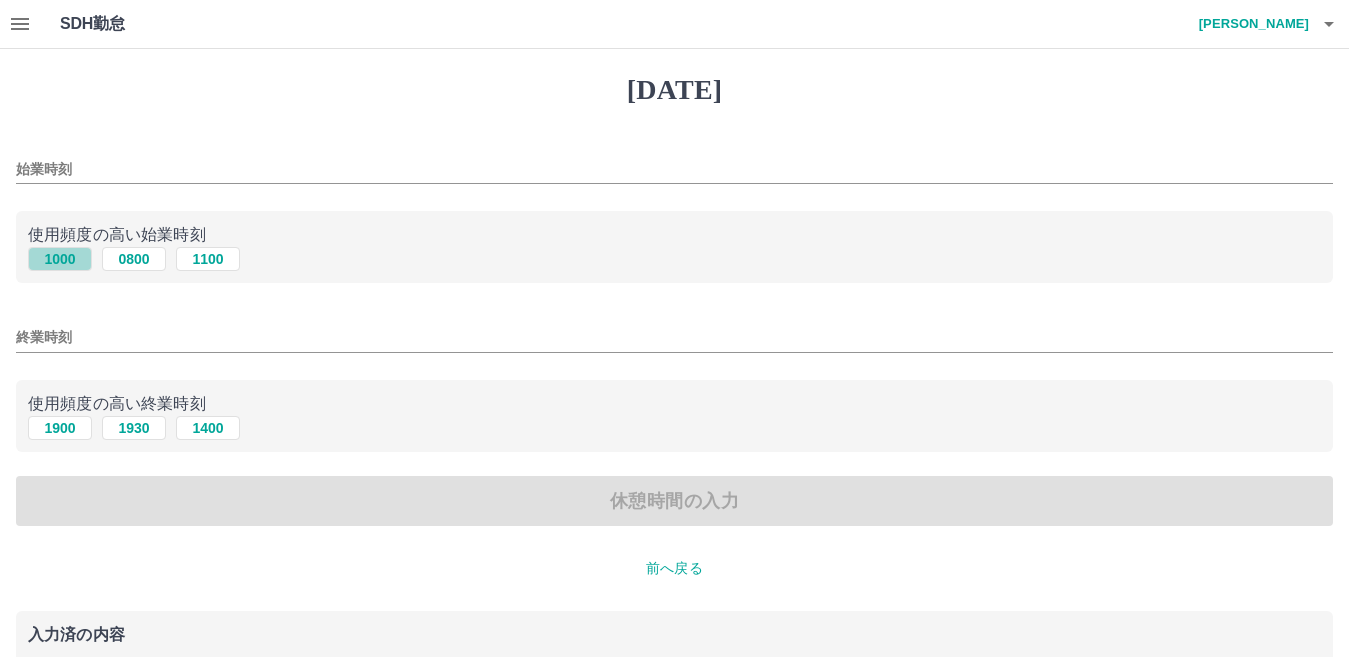 click on "1000" at bounding box center [60, 259] 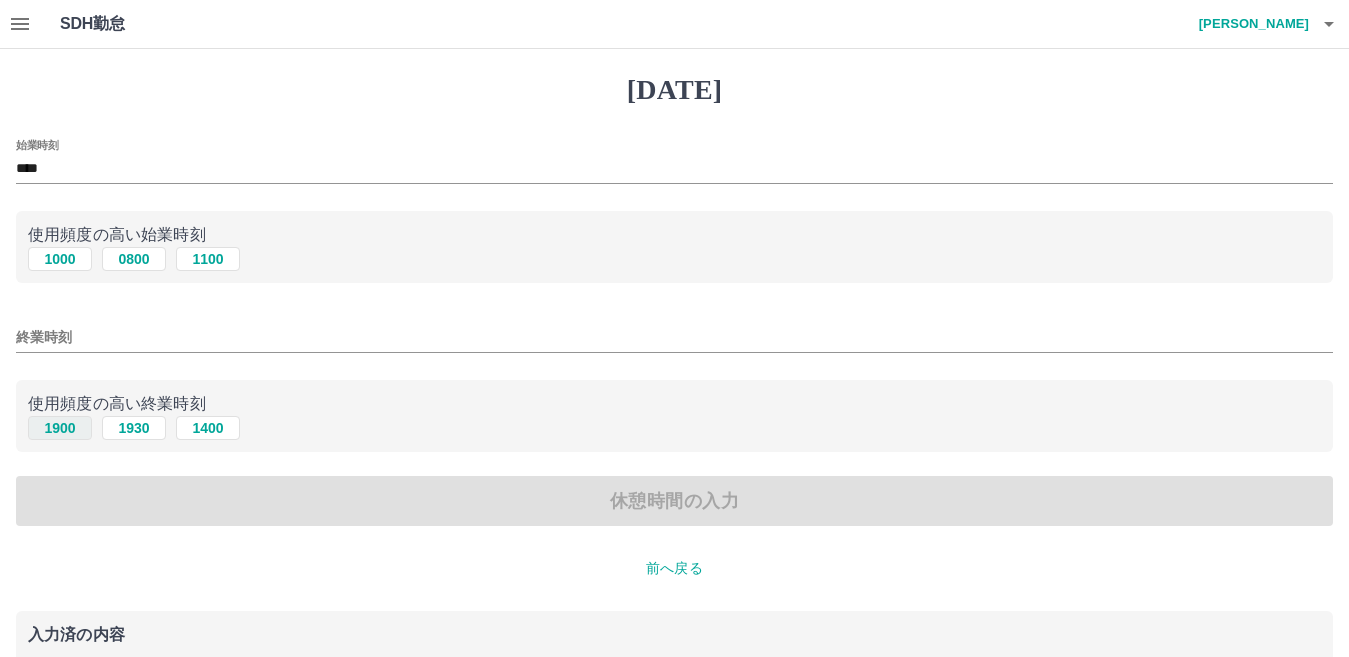 click on "1900" at bounding box center (60, 428) 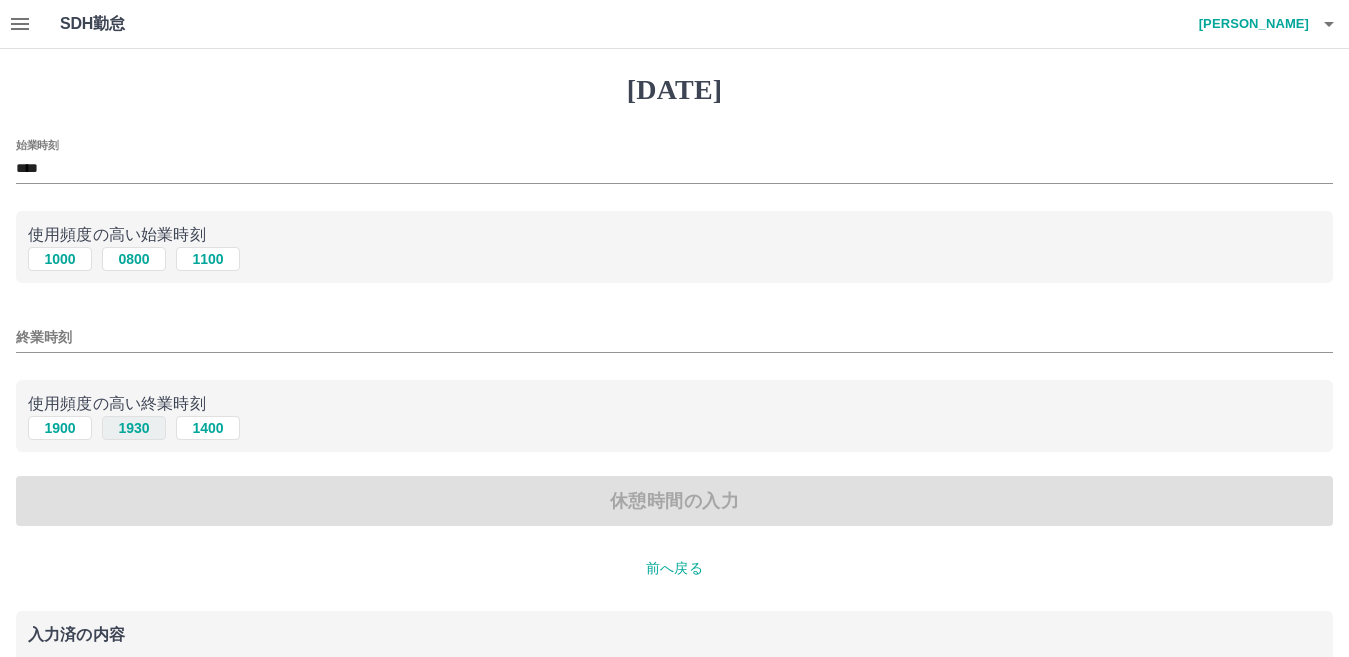 type on "****" 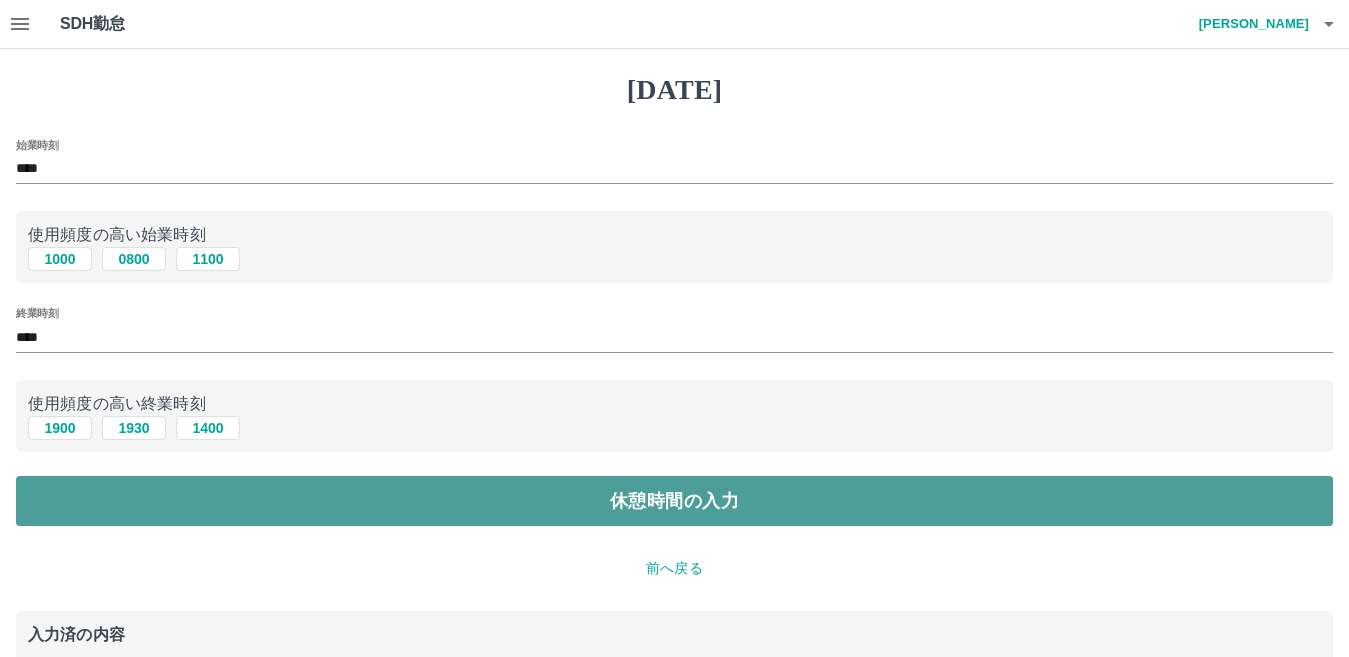 click on "休憩時間の入力" at bounding box center (674, 501) 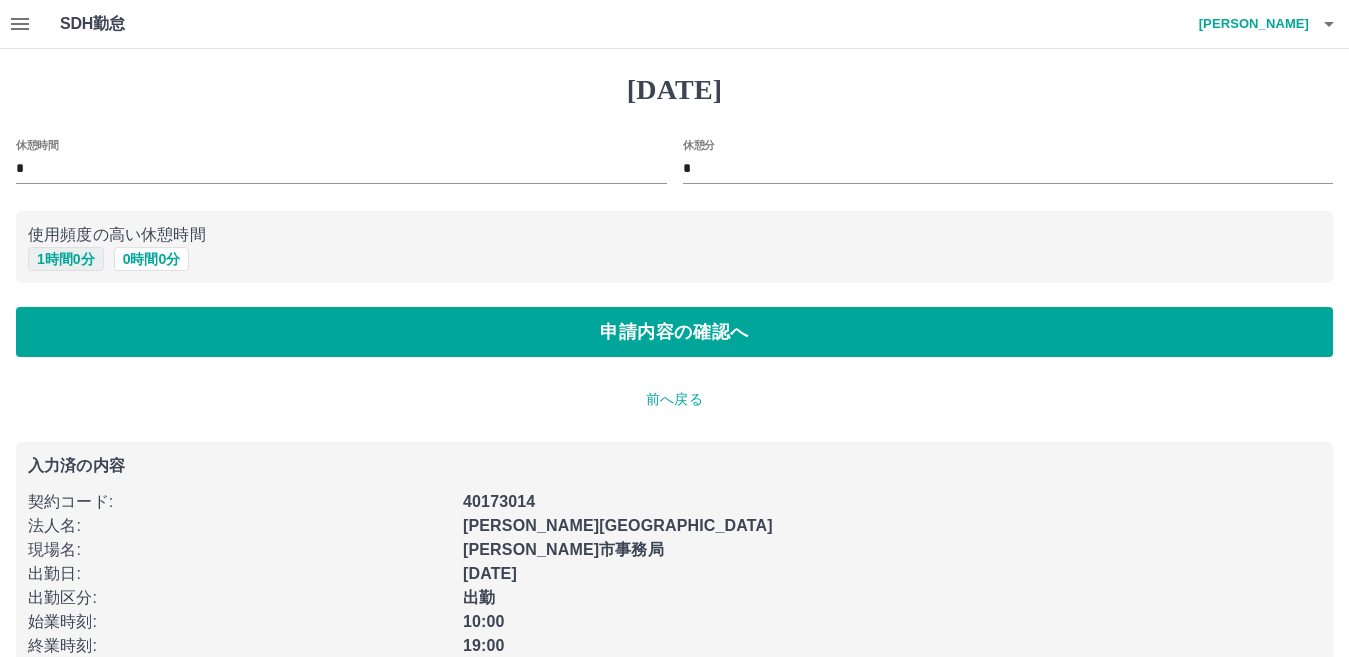 drag, startPoint x: 71, startPoint y: 258, endPoint x: 332, endPoint y: 338, distance: 272.98535 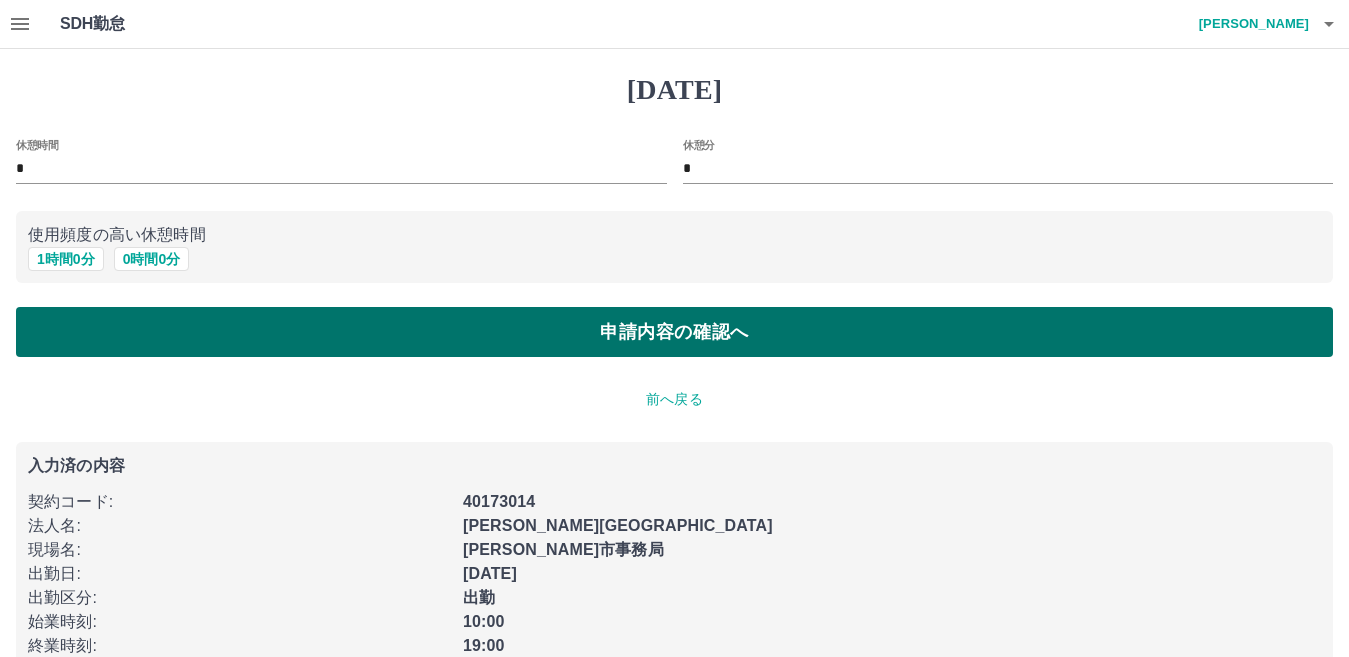 click on "1 時間 0 分" at bounding box center [66, 259] 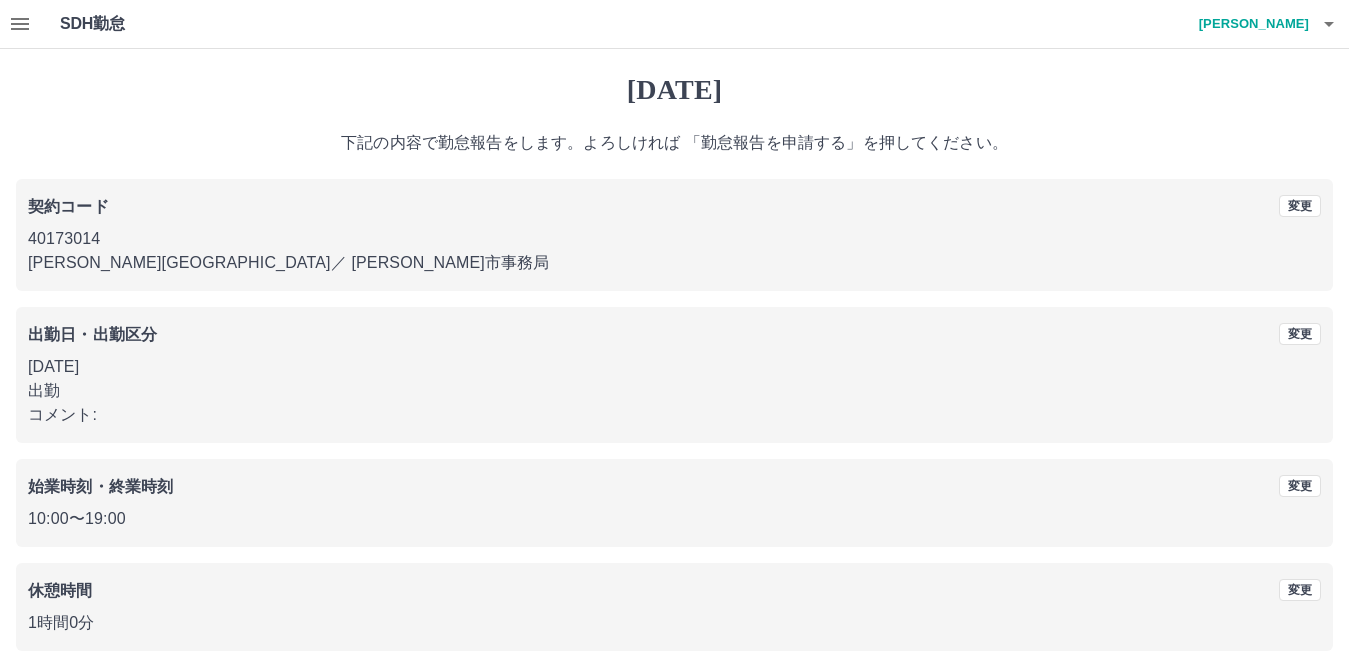 scroll, scrollTop: 92, scrollLeft: 0, axis: vertical 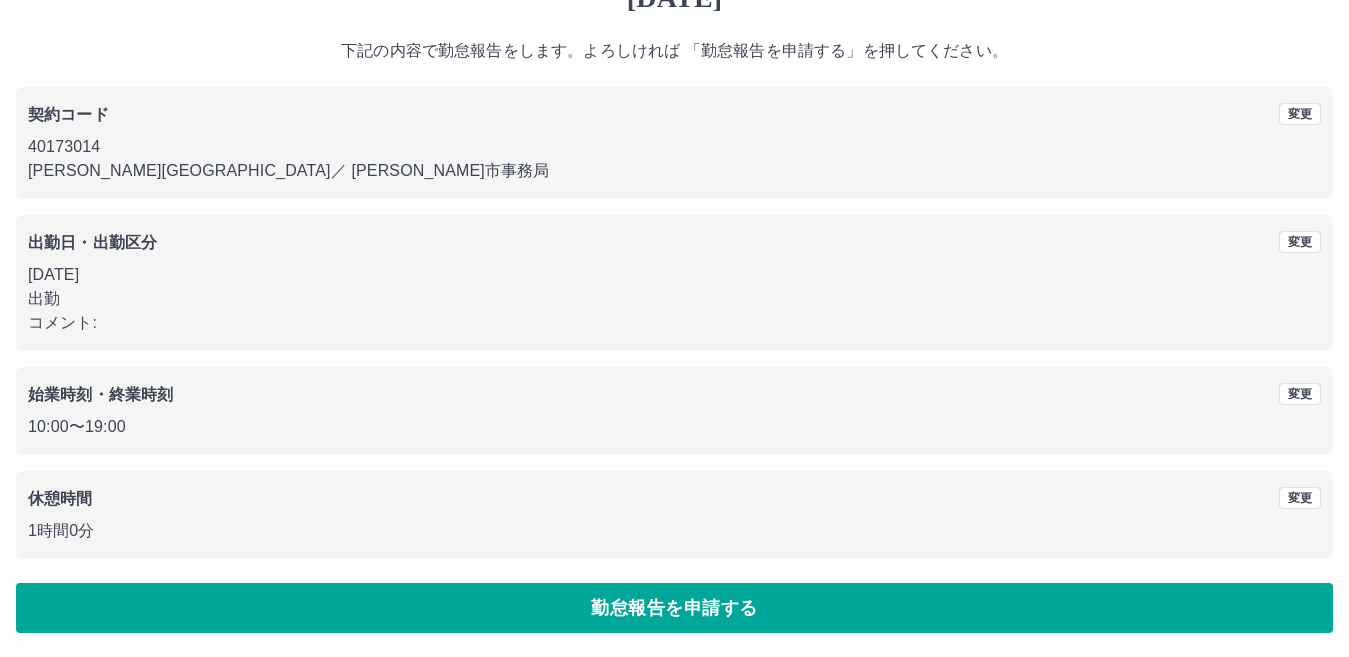 click on "勤怠報告を申請する" at bounding box center (674, 608) 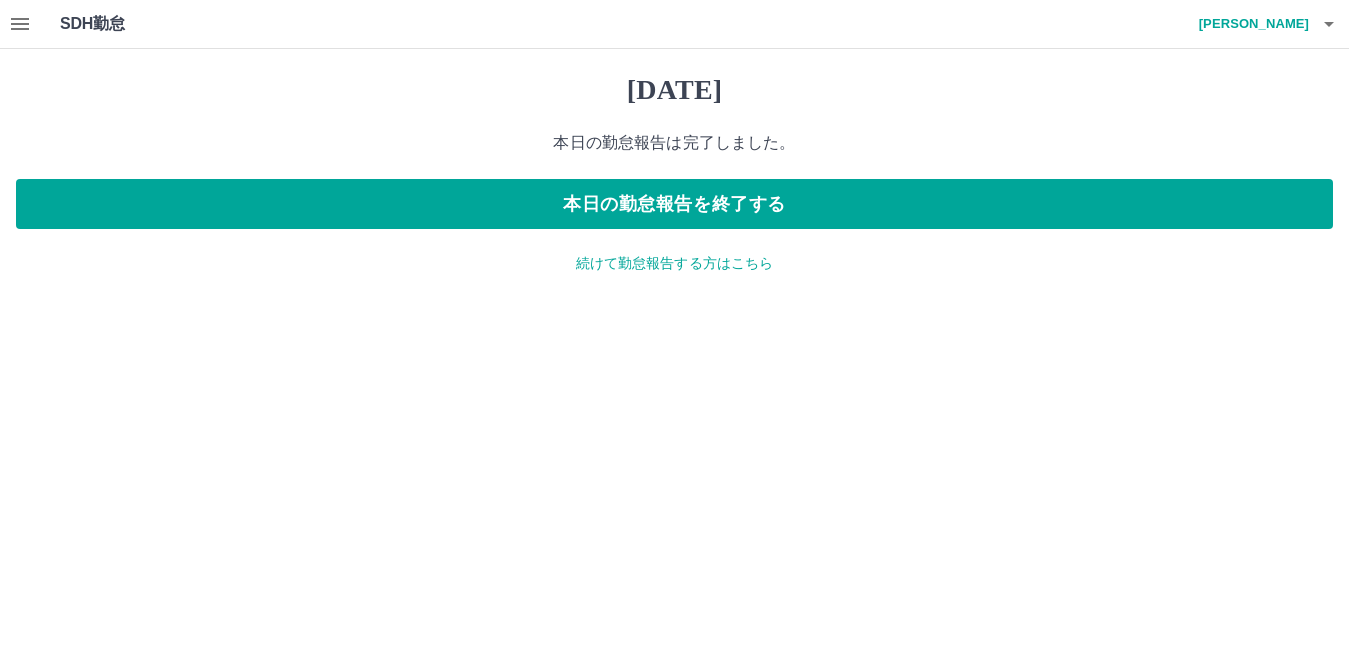 scroll, scrollTop: 0, scrollLeft: 0, axis: both 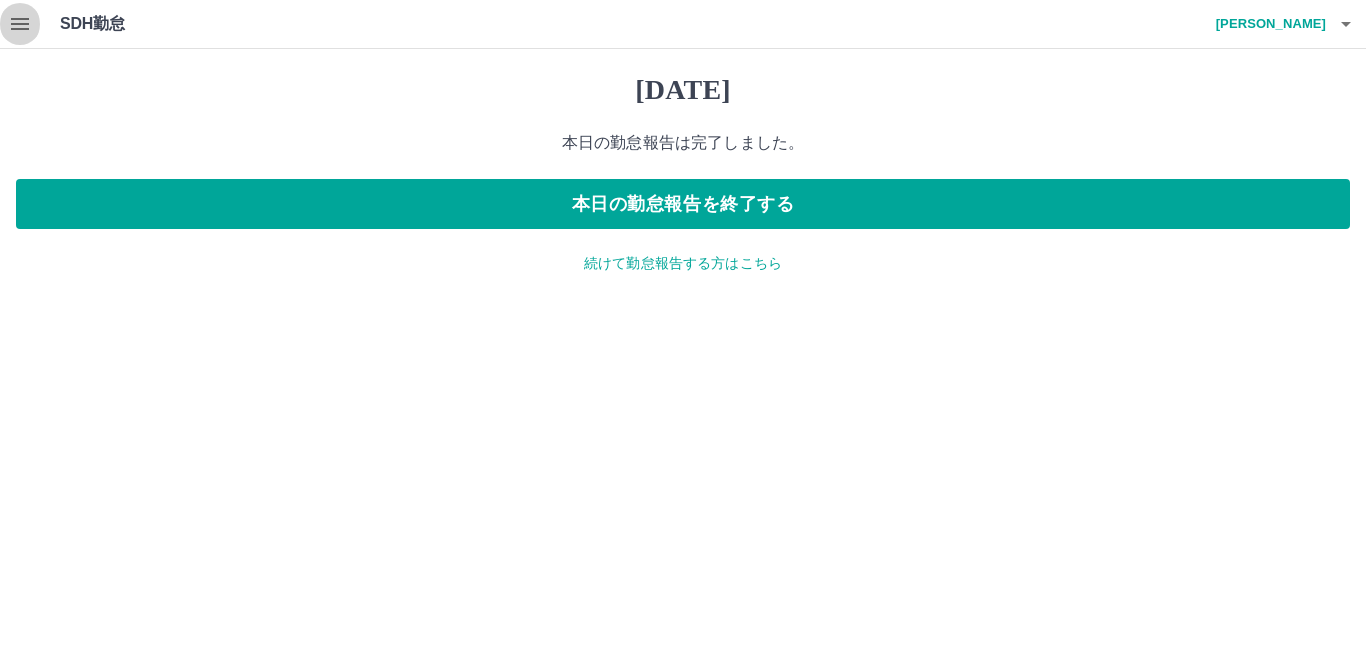 click 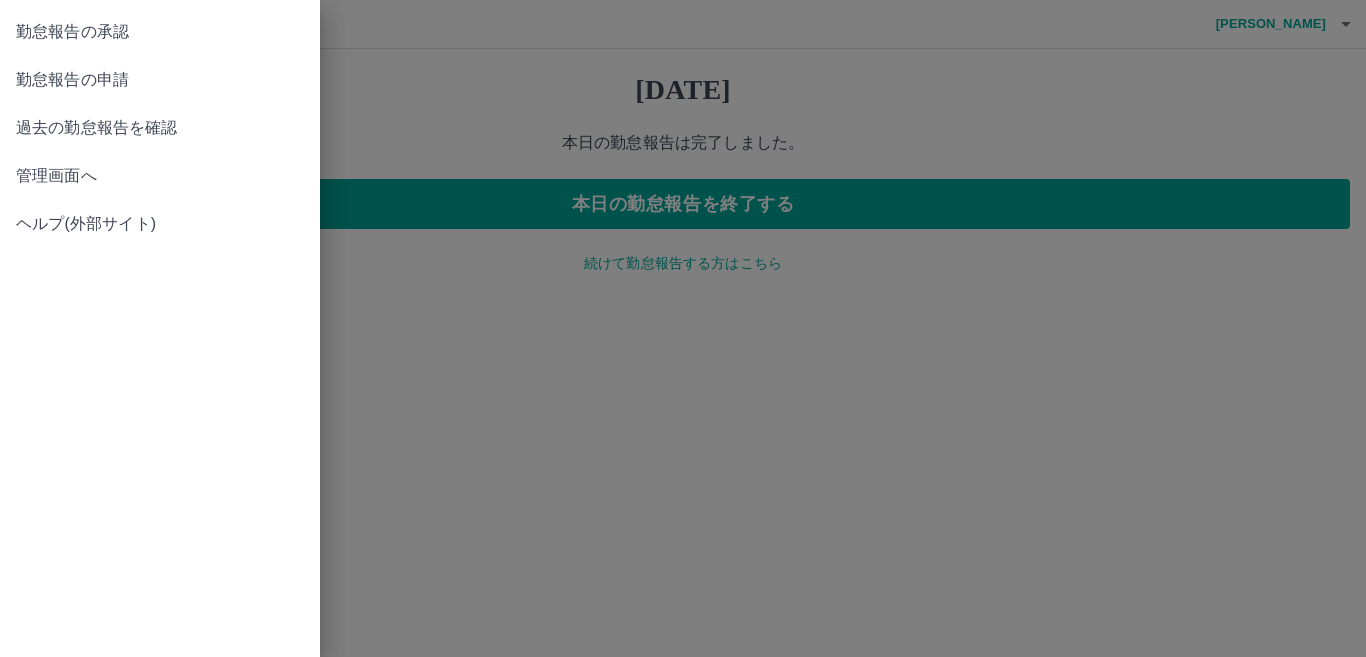 drag, startPoint x: 106, startPoint y: 30, endPoint x: 123, endPoint y: 25, distance: 17.720045 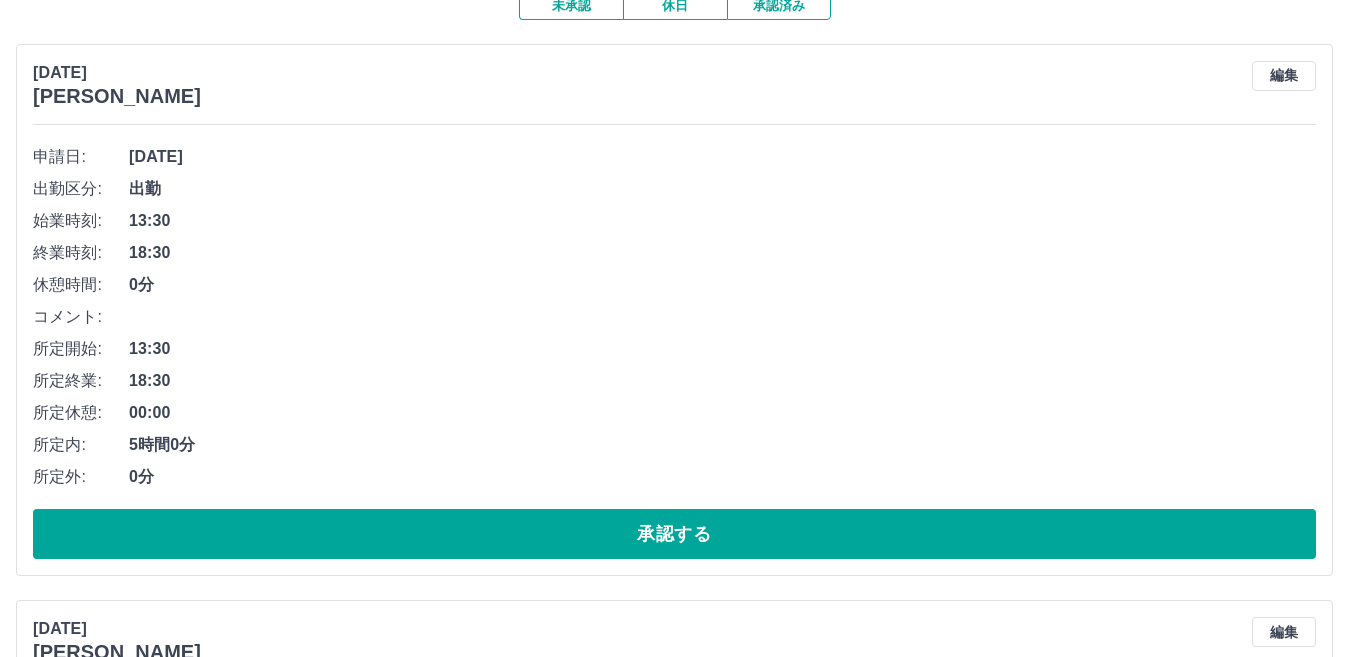 scroll, scrollTop: 300, scrollLeft: 0, axis: vertical 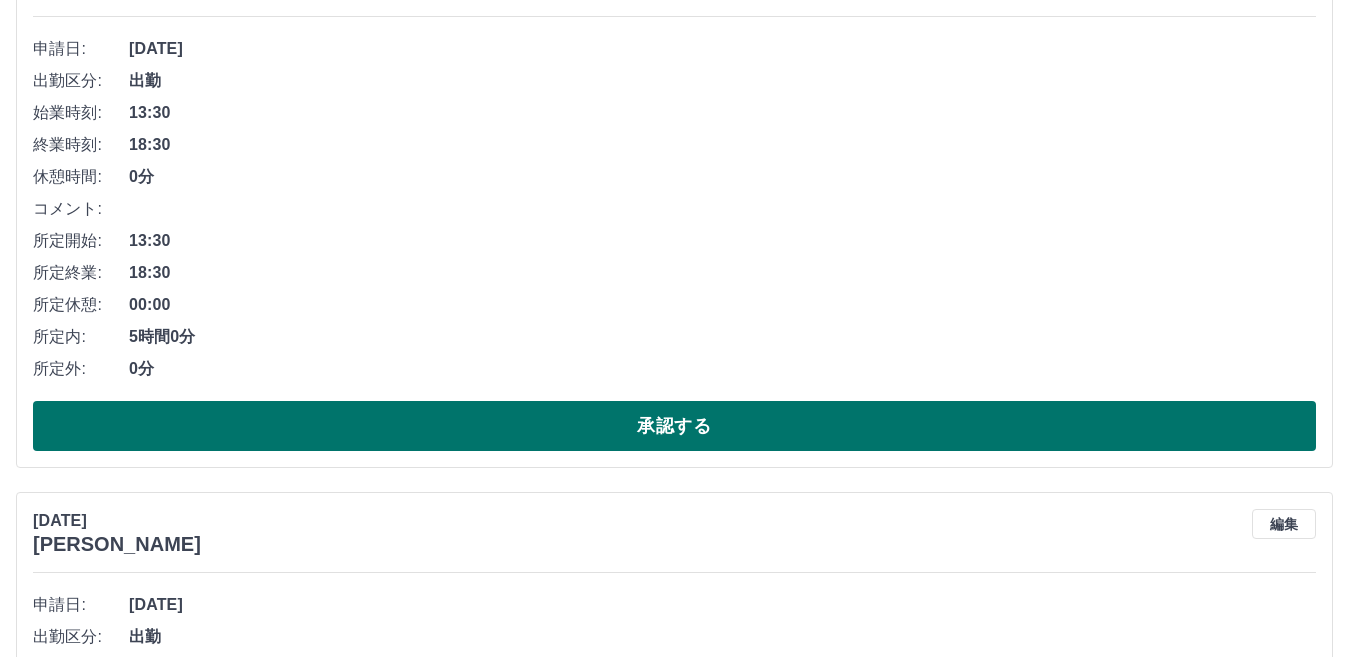 click on "承認する" at bounding box center (674, 426) 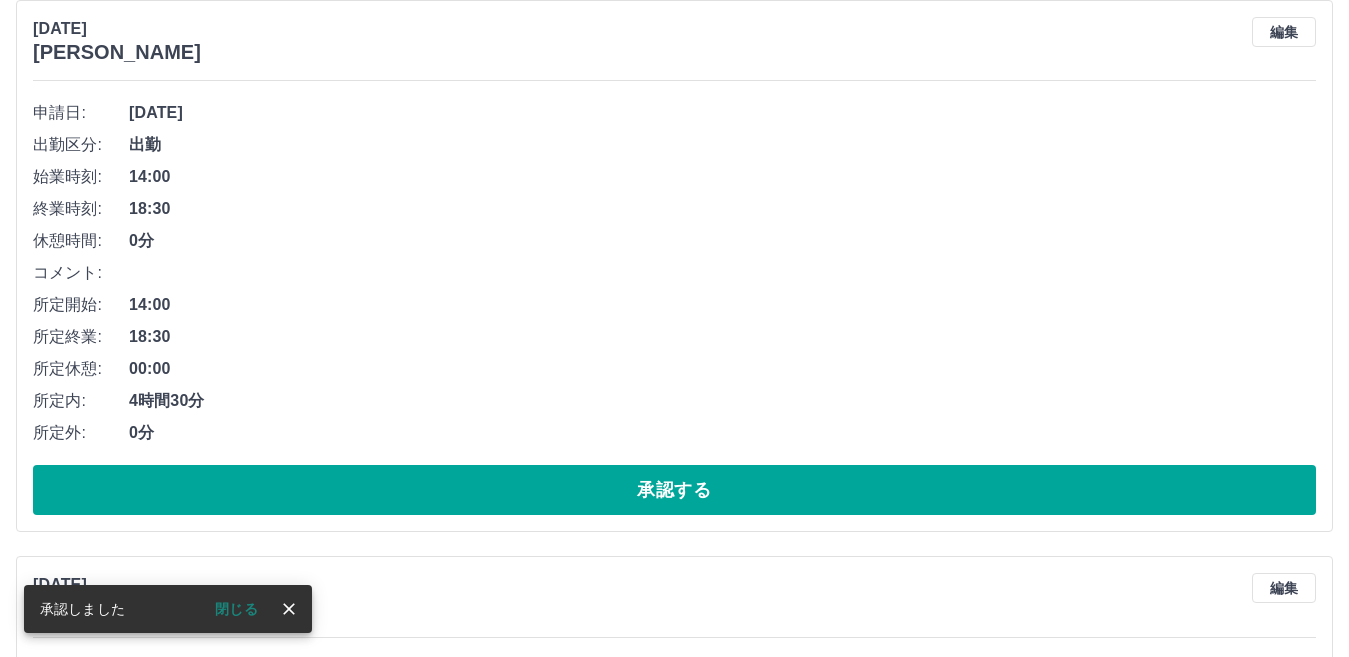 scroll, scrollTop: 900, scrollLeft: 0, axis: vertical 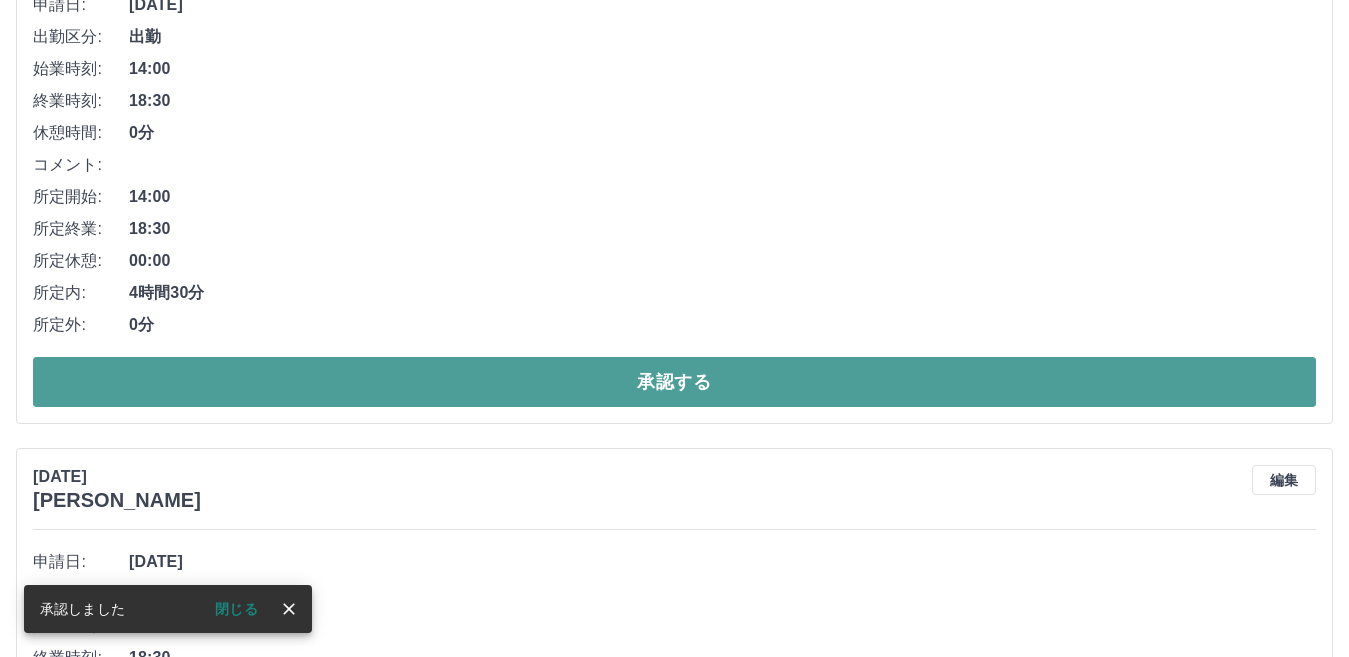 click on "承認する" at bounding box center [674, 382] 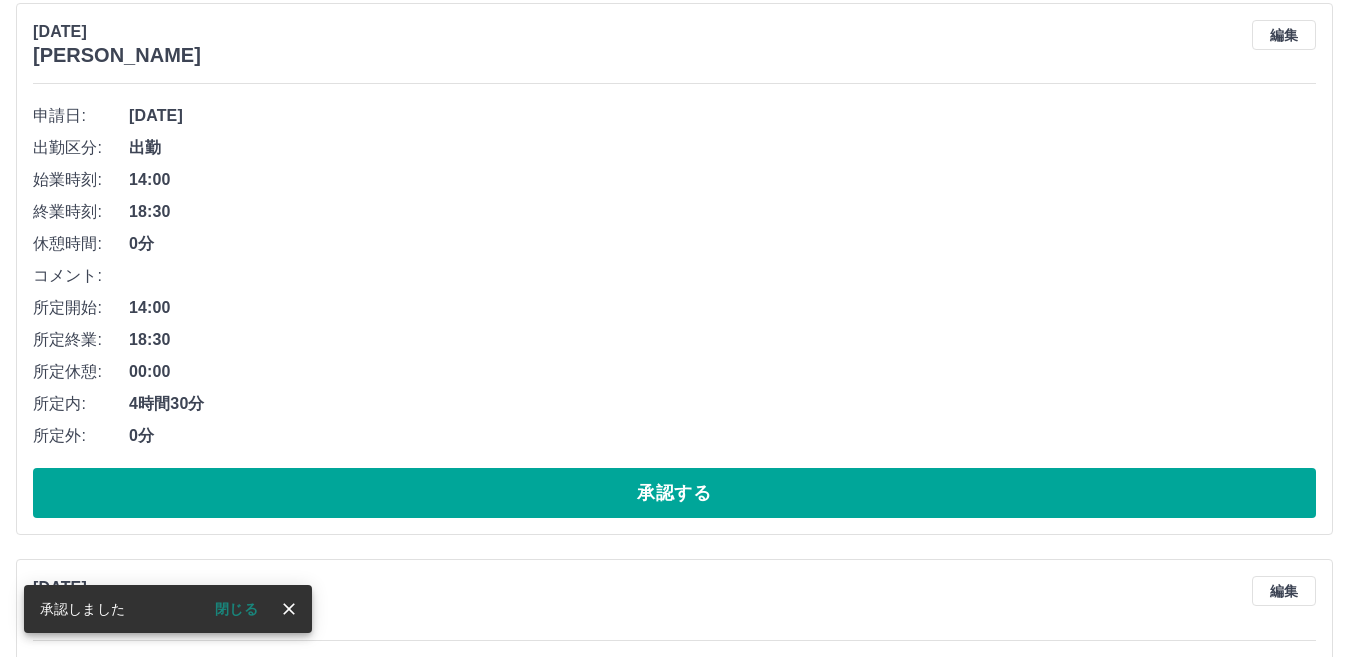 scroll, scrollTop: 944, scrollLeft: 0, axis: vertical 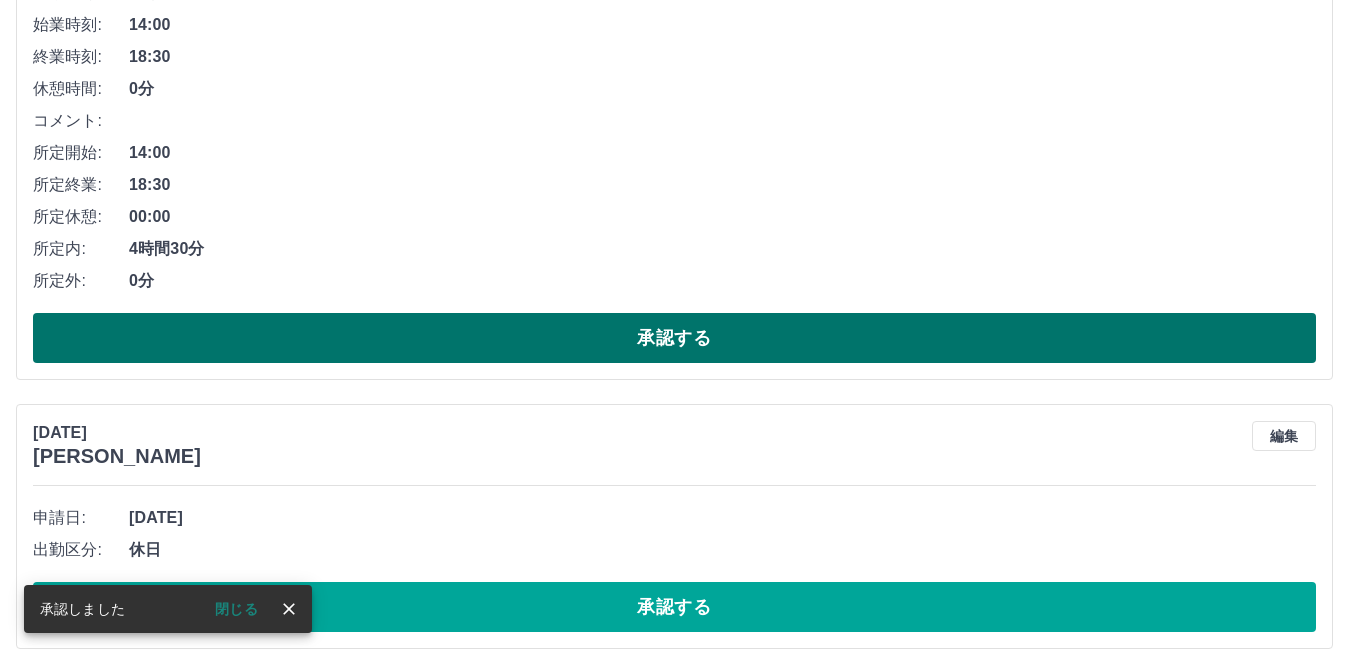 click on "承認する" at bounding box center (674, 338) 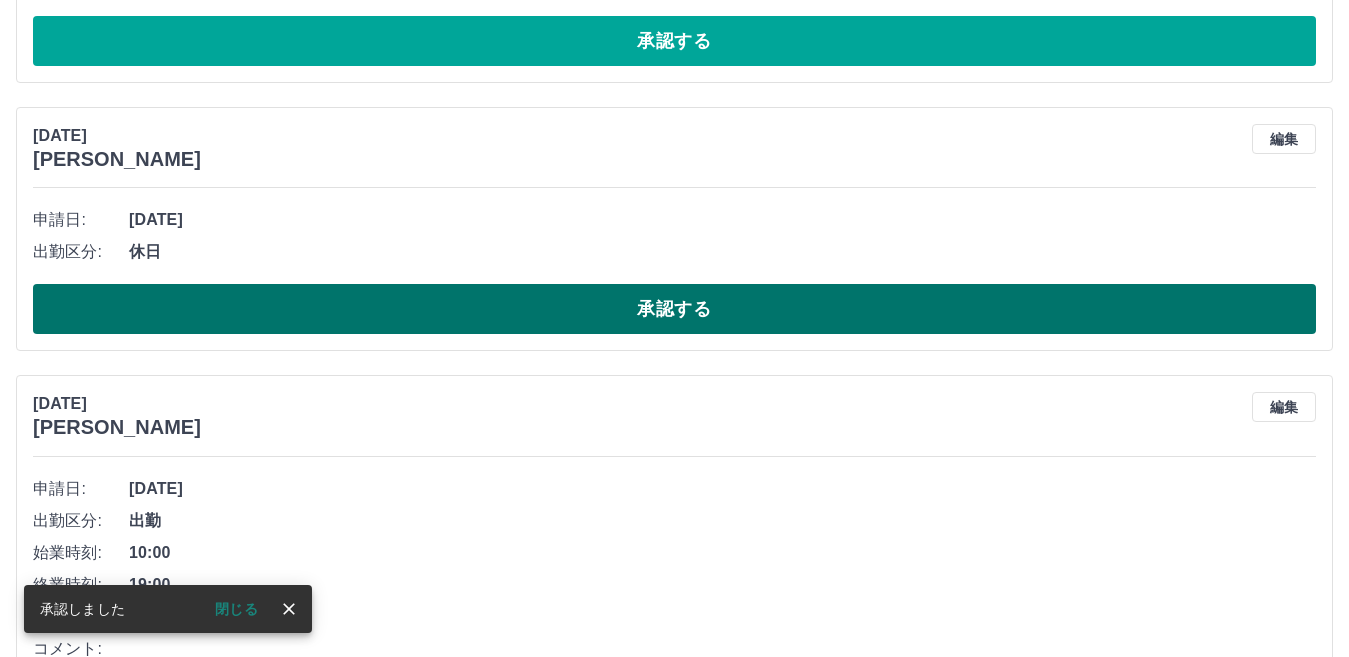 scroll, scrollTop: 688, scrollLeft: 0, axis: vertical 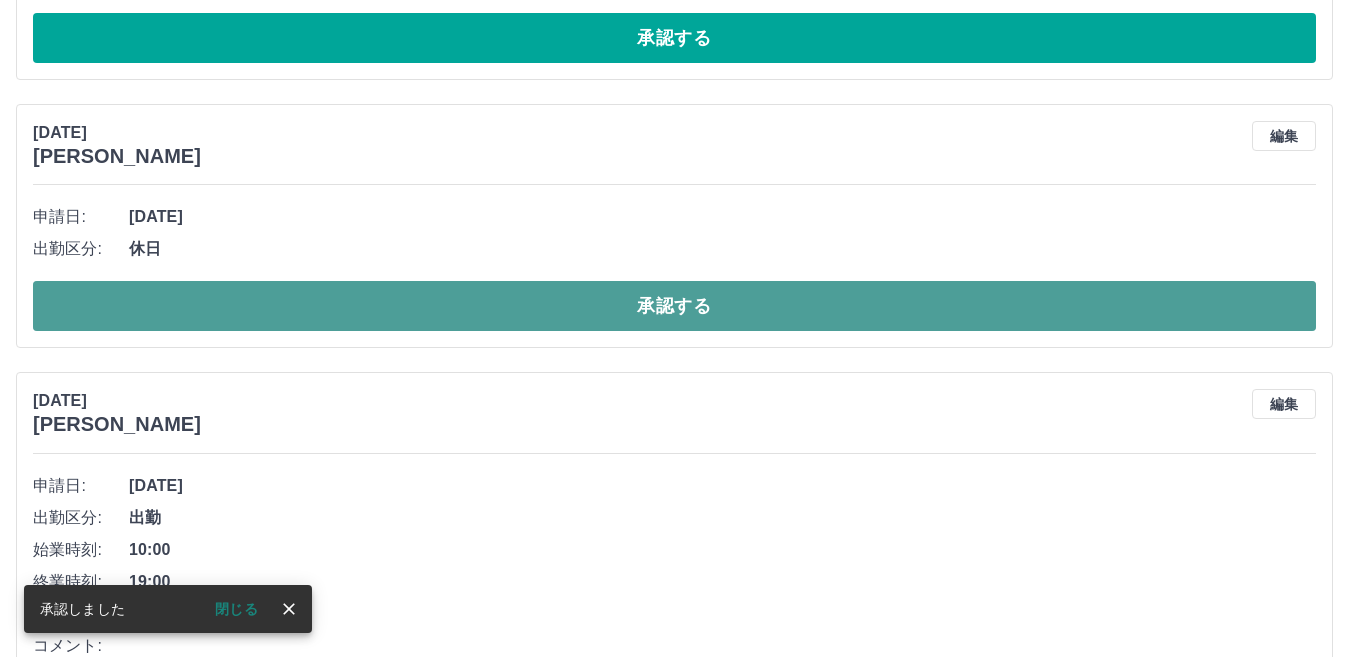 click on "承認する" at bounding box center (674, 306) 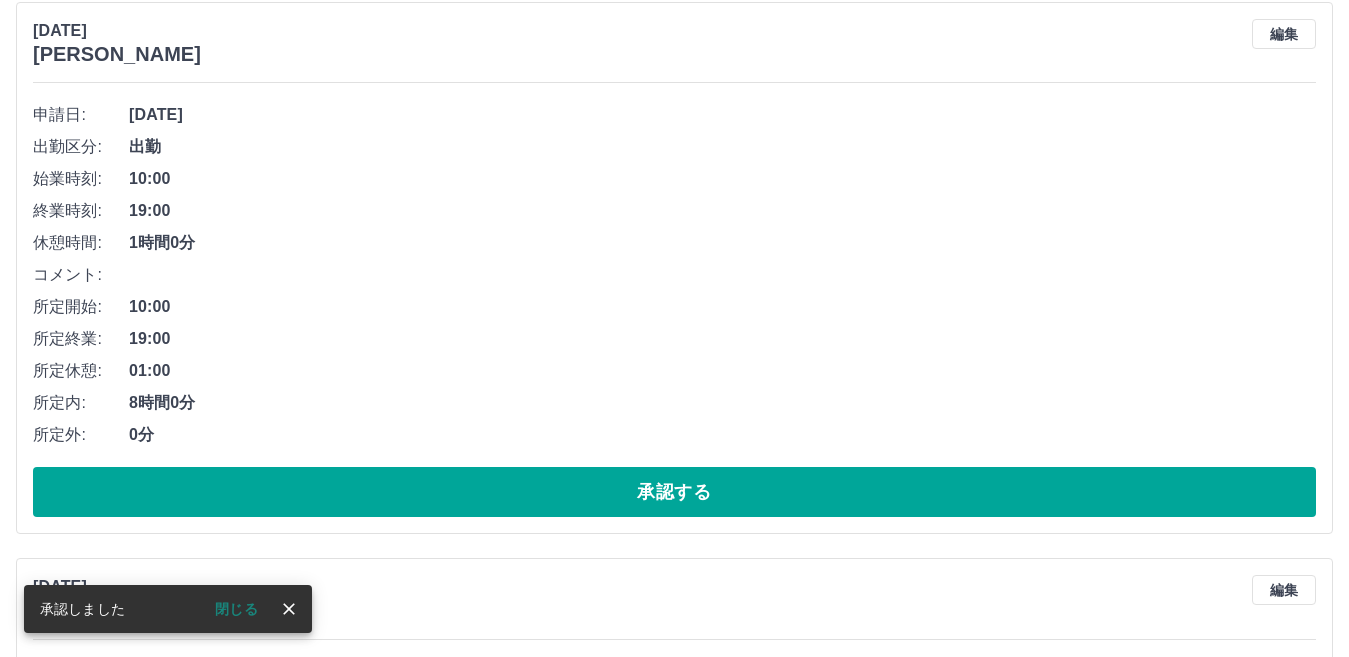 scroll, scrollTop: 888, scrollLeft: 0, axis: vertical 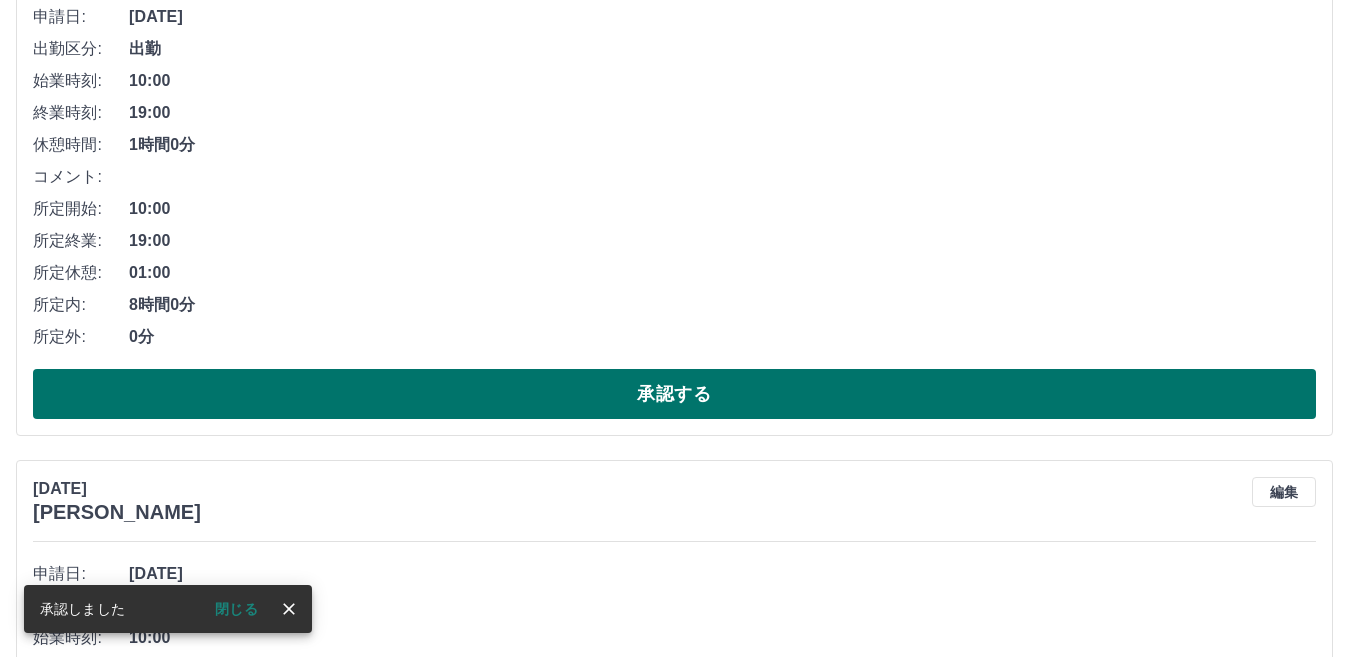 click on "承認する" at bounding box center (674, 394) 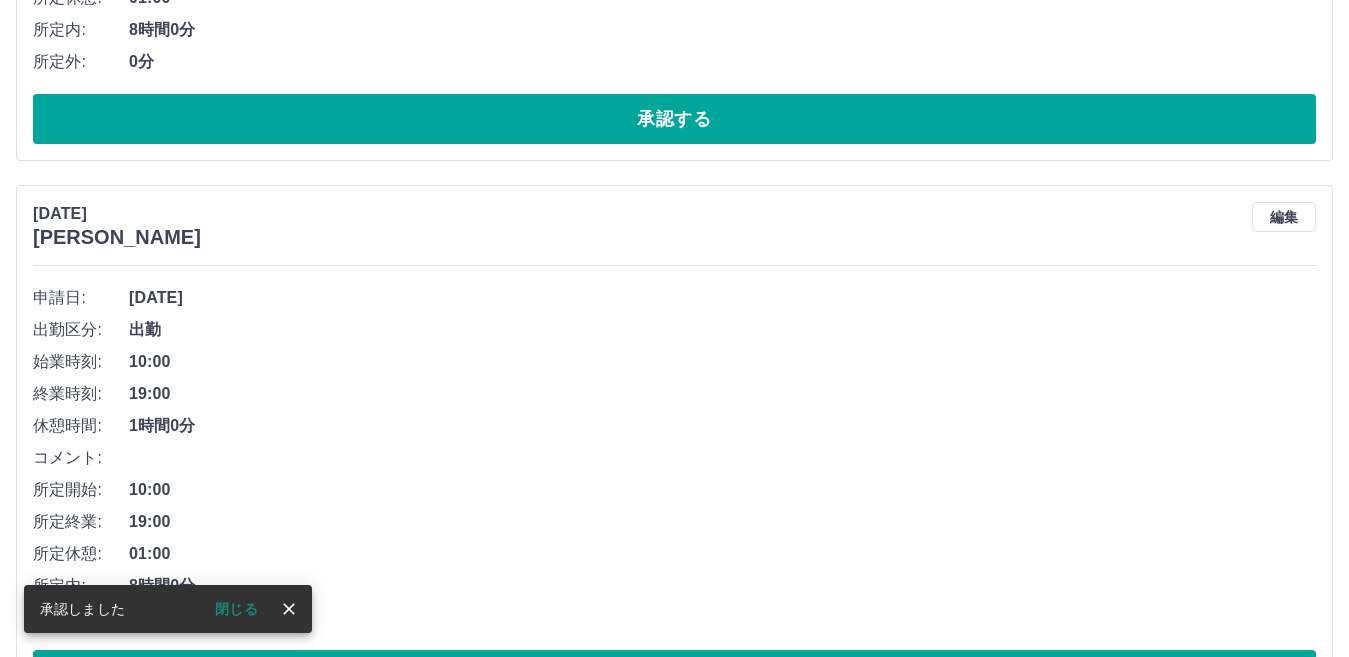 scroll, scrollTop: 0, scrollLeft: 0, axis: both 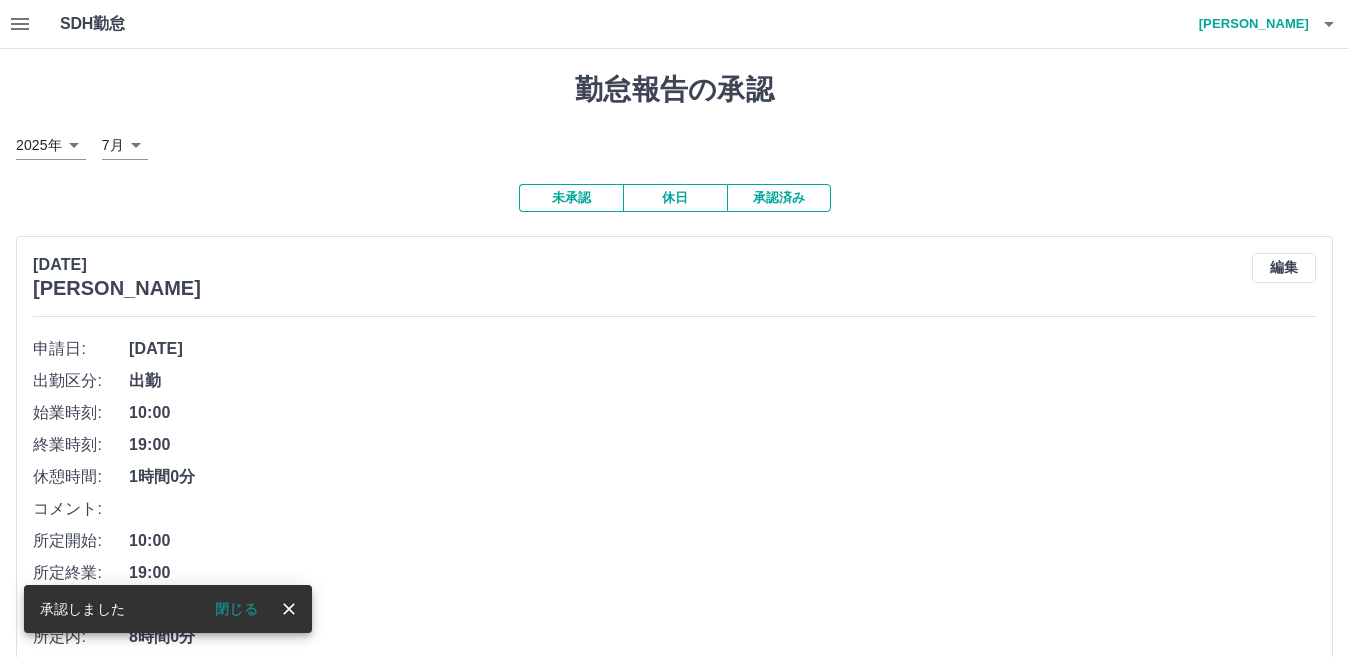 click 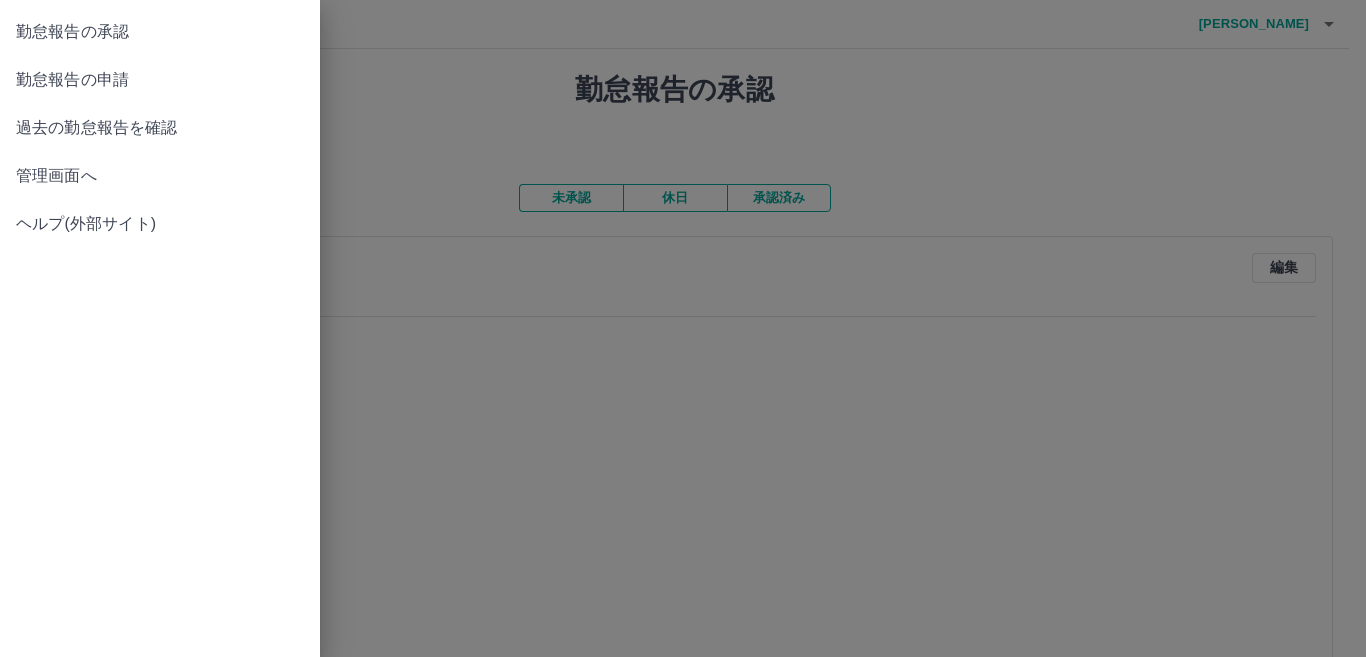 click on "管理画面へ" at bounding box center [160, 176] 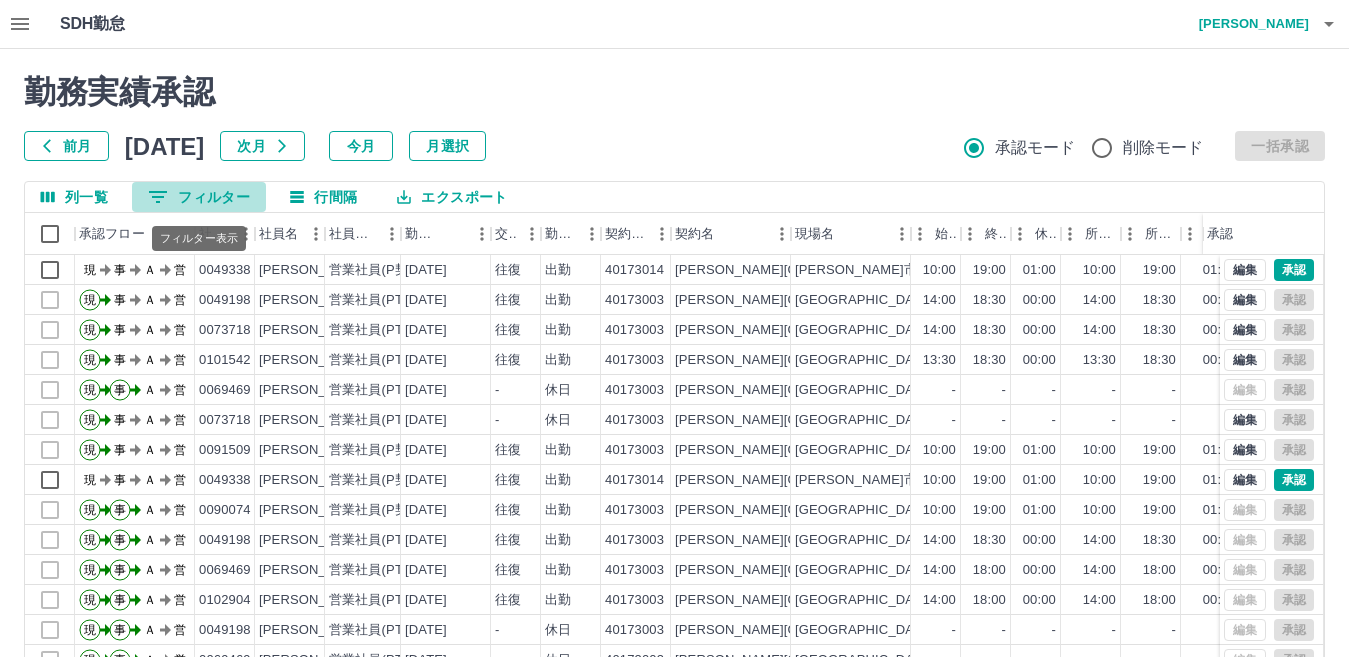 click on "0 フィルター" at bounding box center [199, 197] 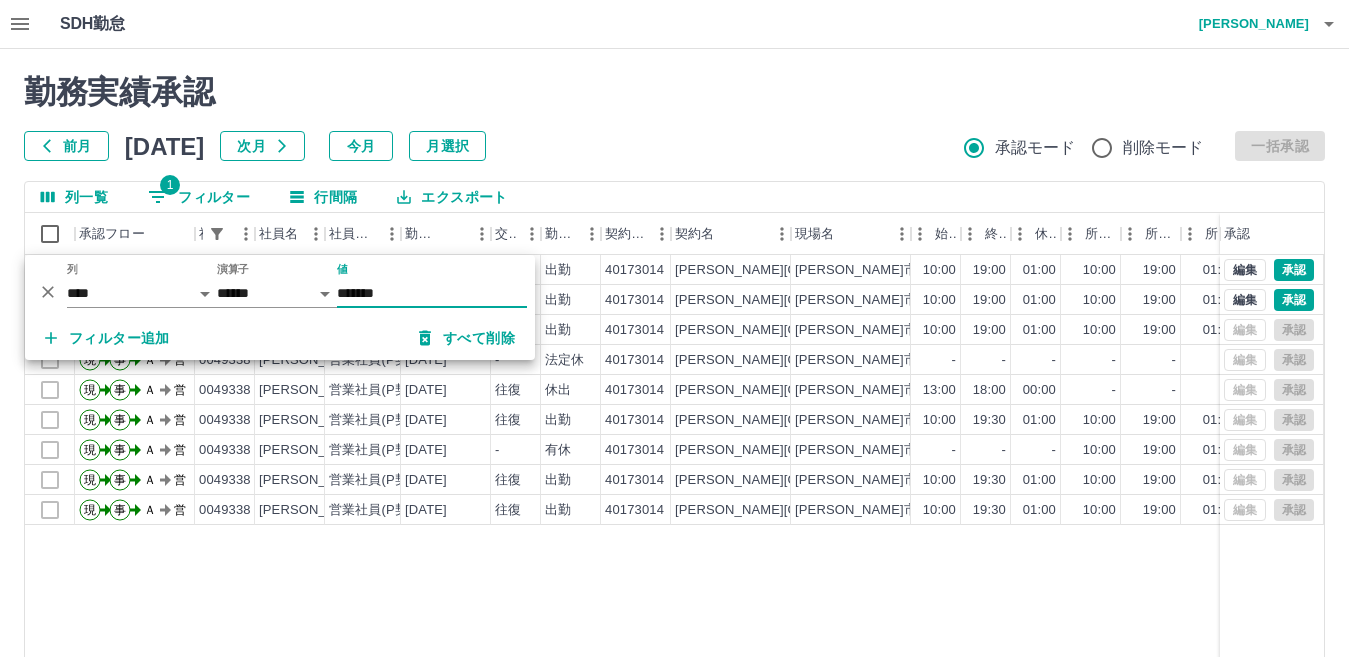type on "*******" 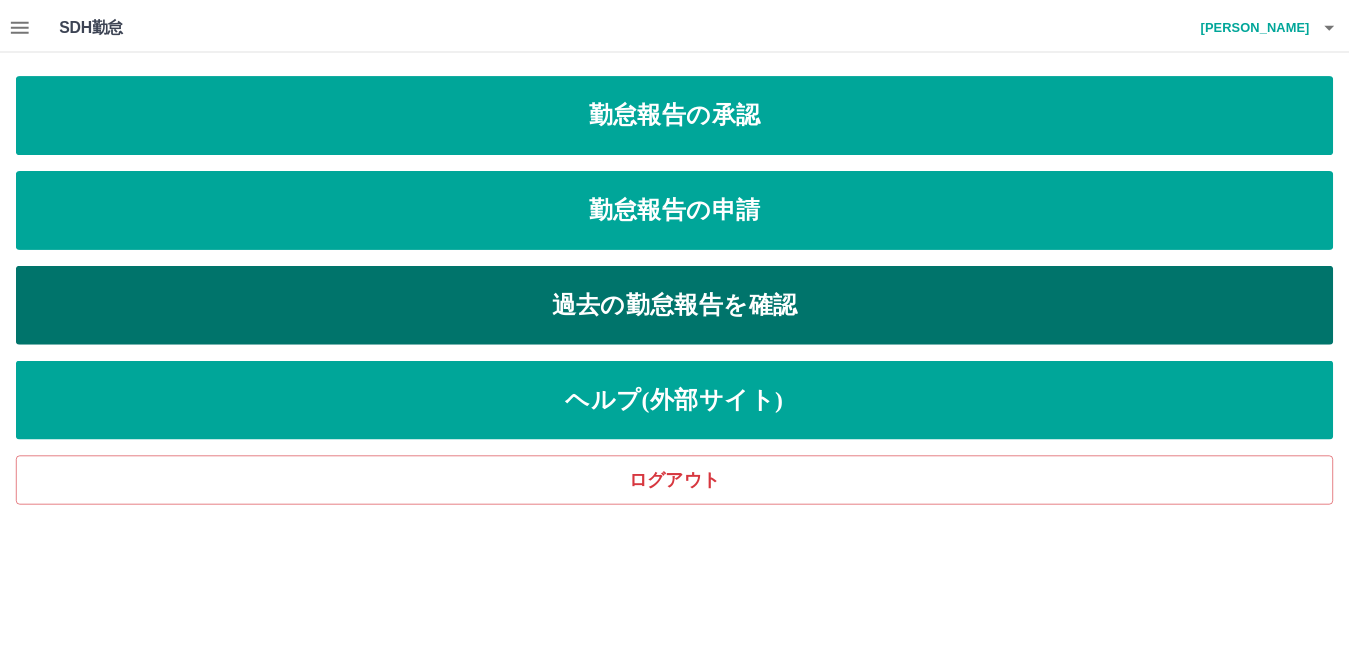 scroll, scrollTop: 0, scrollLeft: 0, axis: both 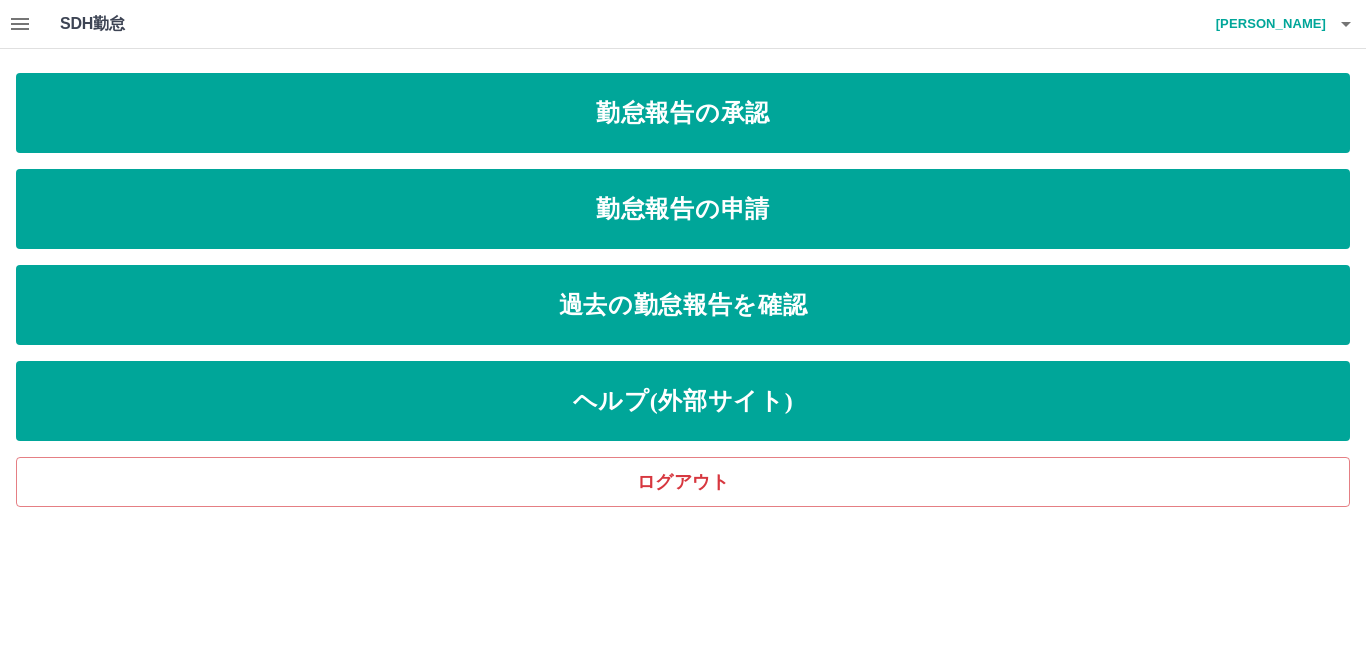click 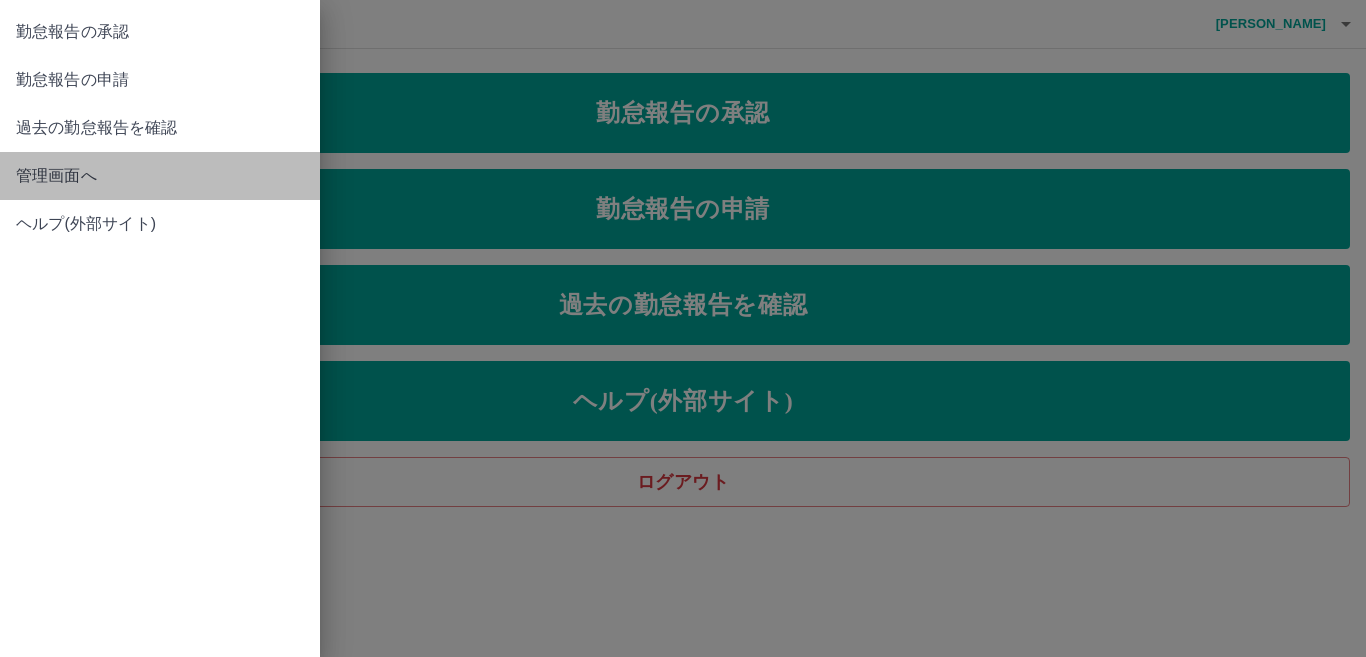click on "管理画面へ" at bounding box center [160, 176] 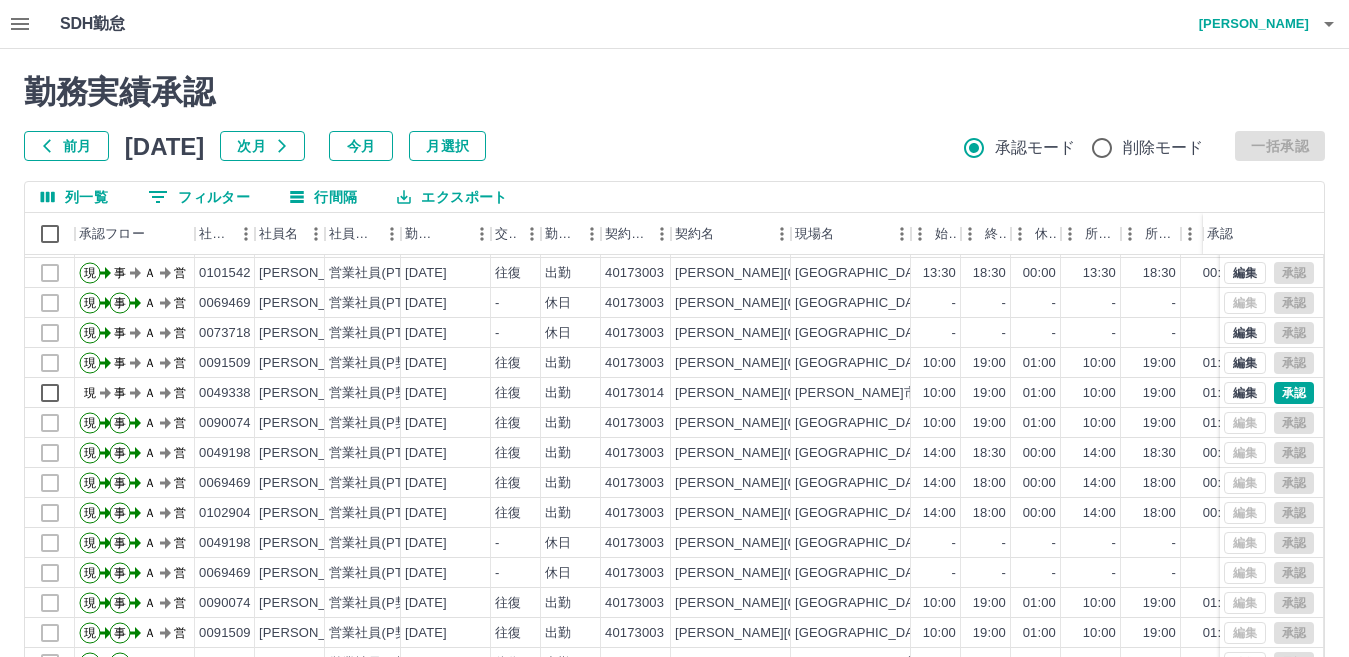 scroll, scrollTop: 104, scrollLeft: 0, axis: vertical 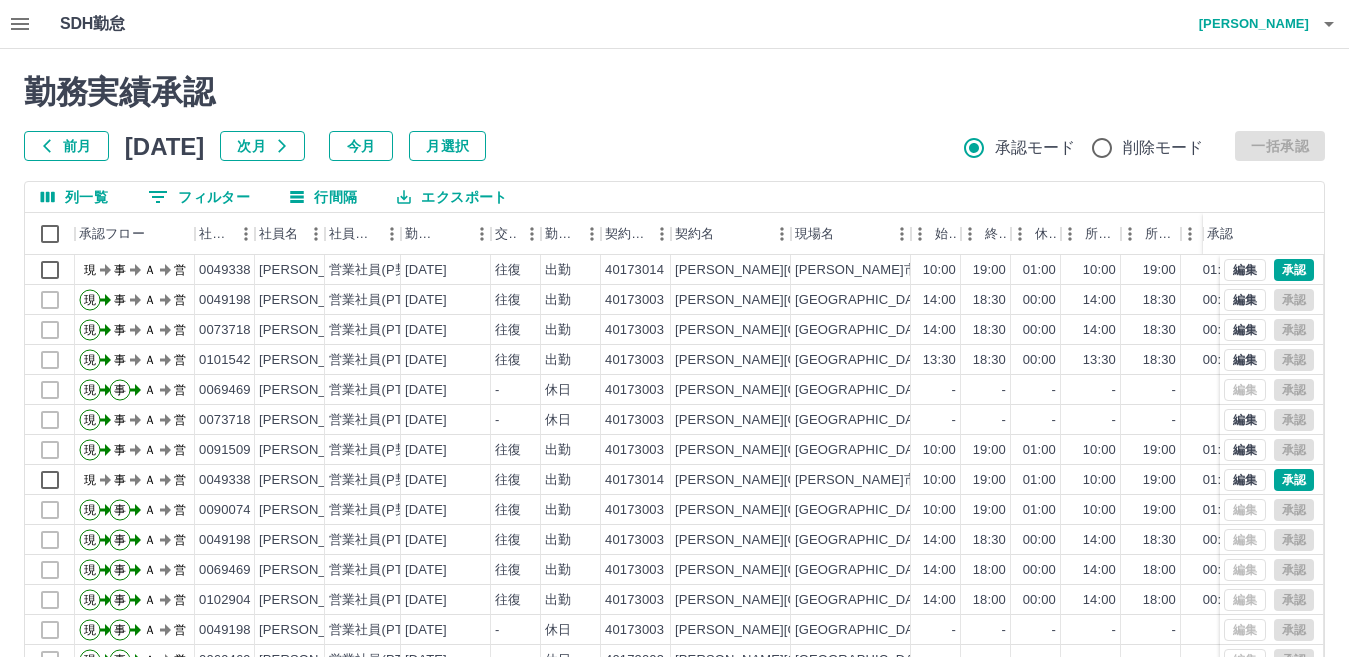 click on "0 フィルター" at bounding box center (199, 197) 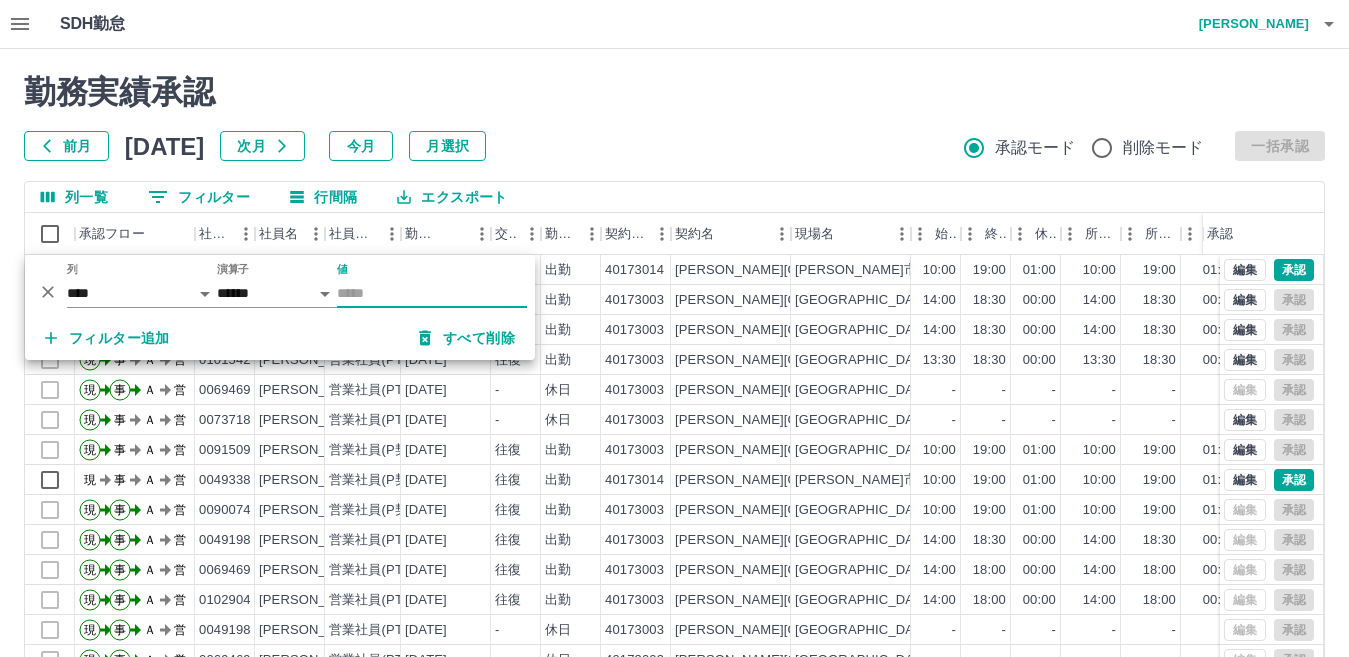 click on "値" at bounding box center [432, 293] 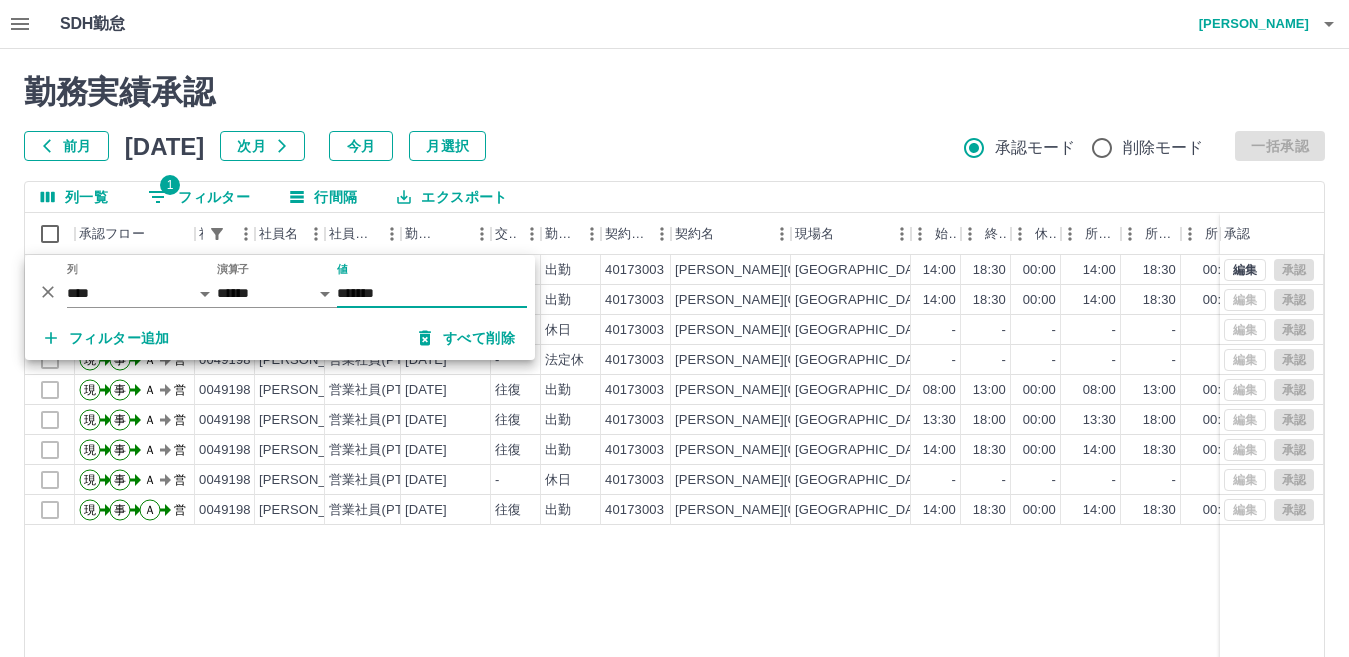 type on "*******" 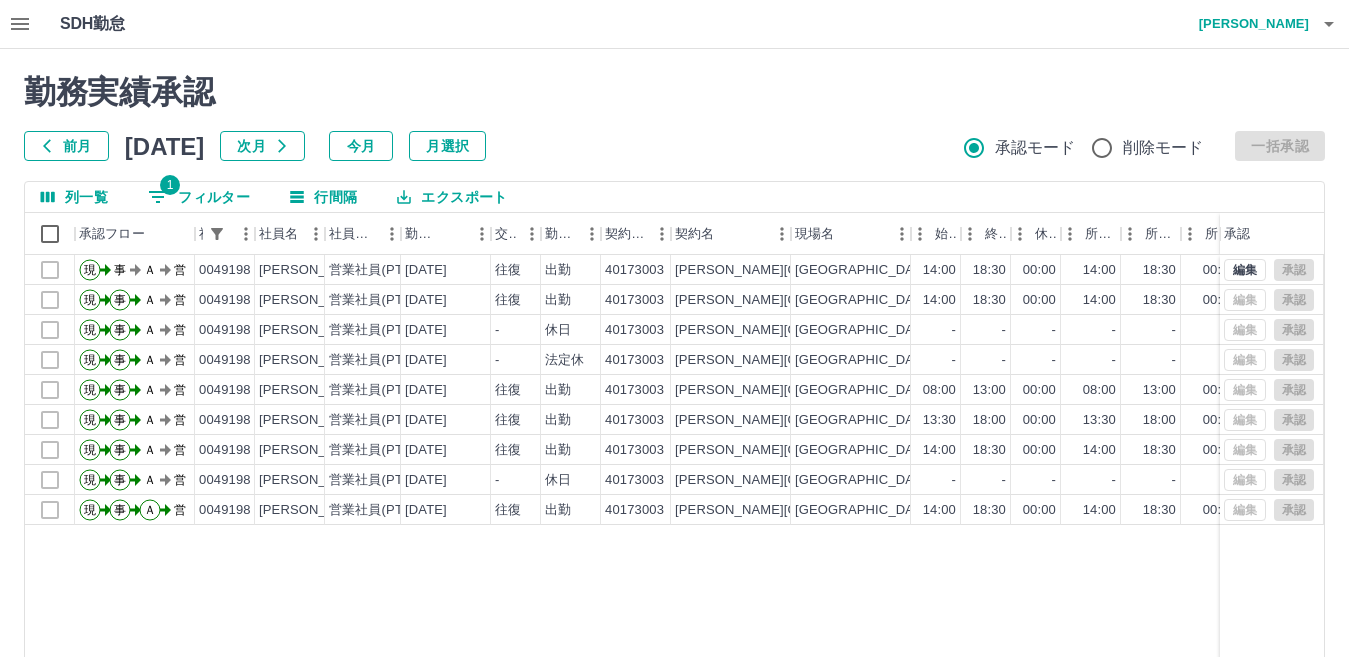 click on "1 フィルター" at bounding box center [199, 197] 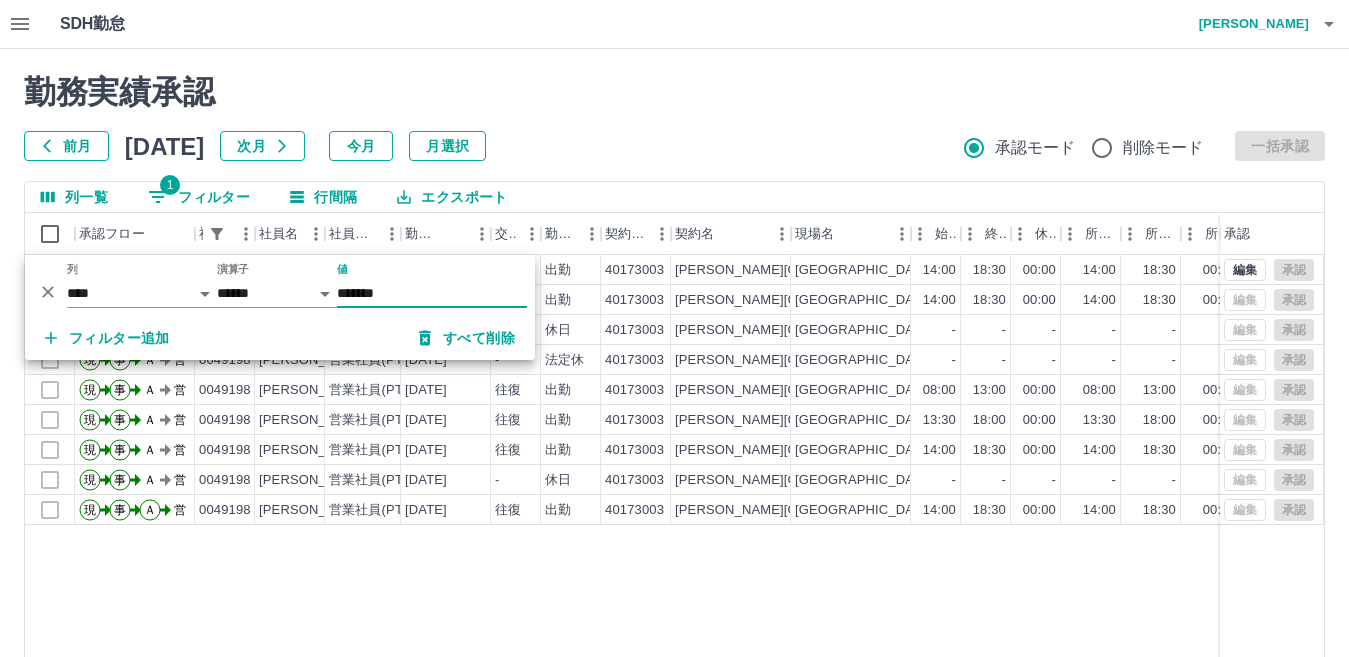 click on "*******" at bounding box center [432, 293] 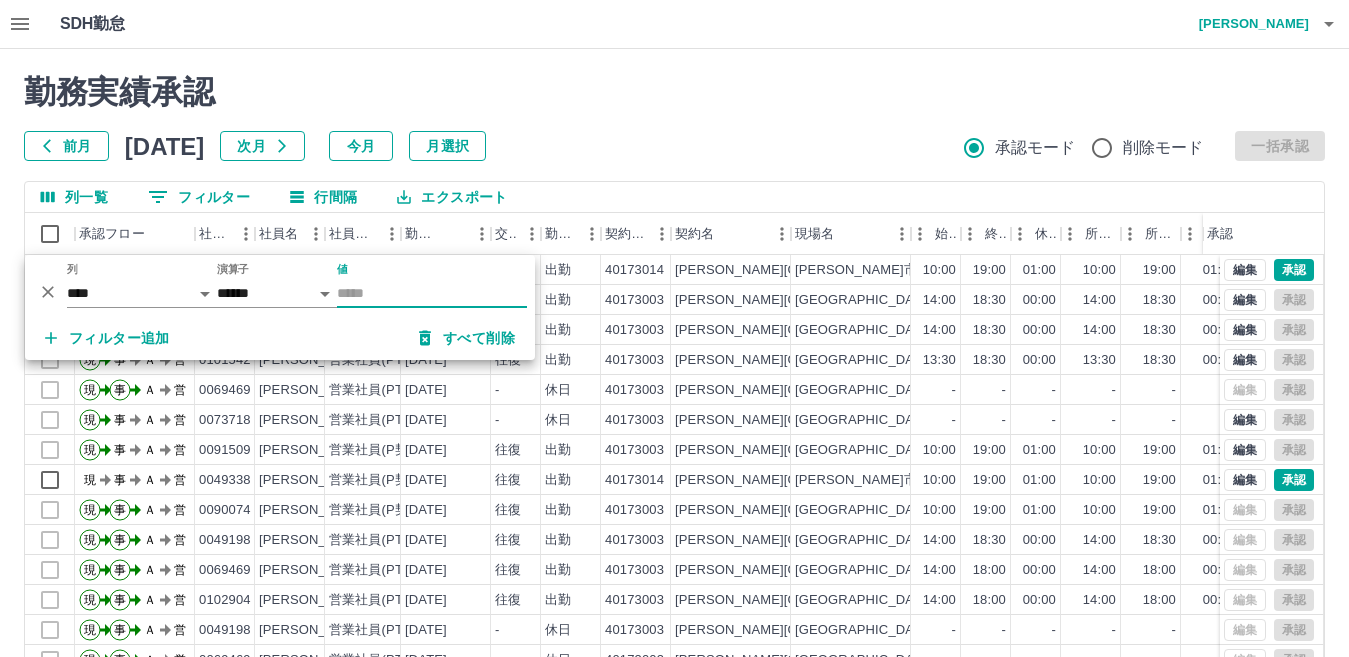 click on "値" at bounding box center [432, 293] 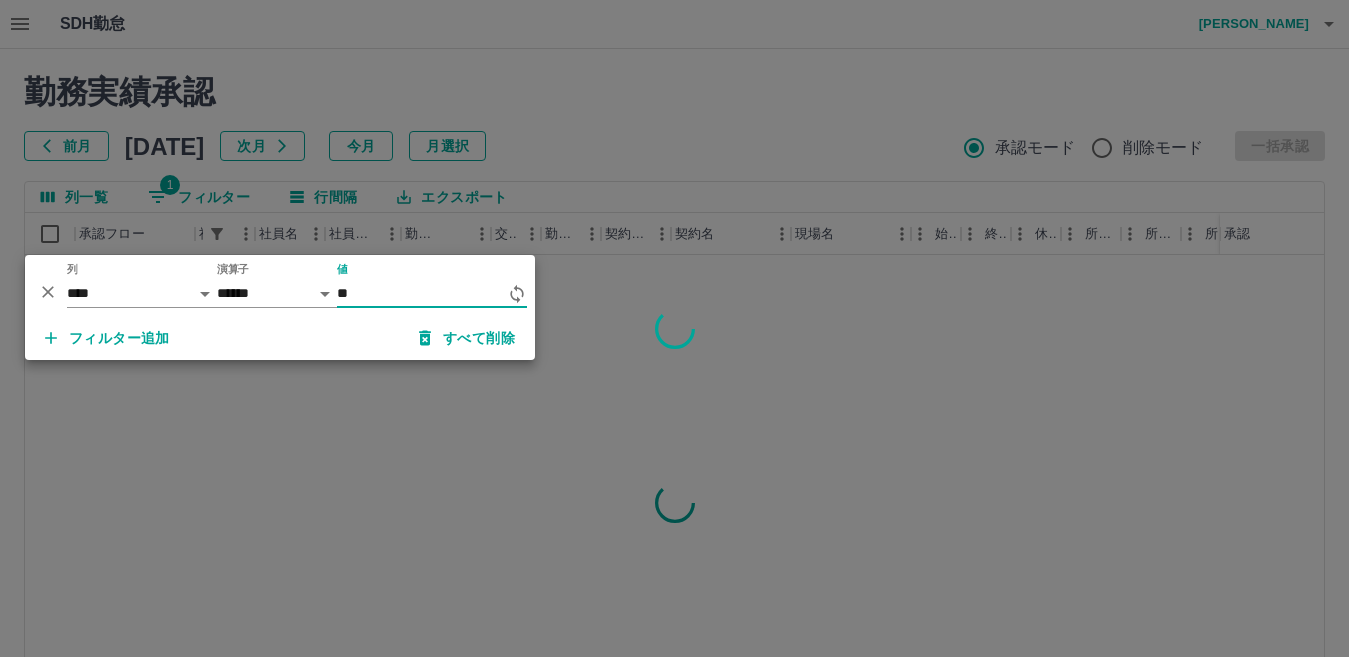 type on "*" 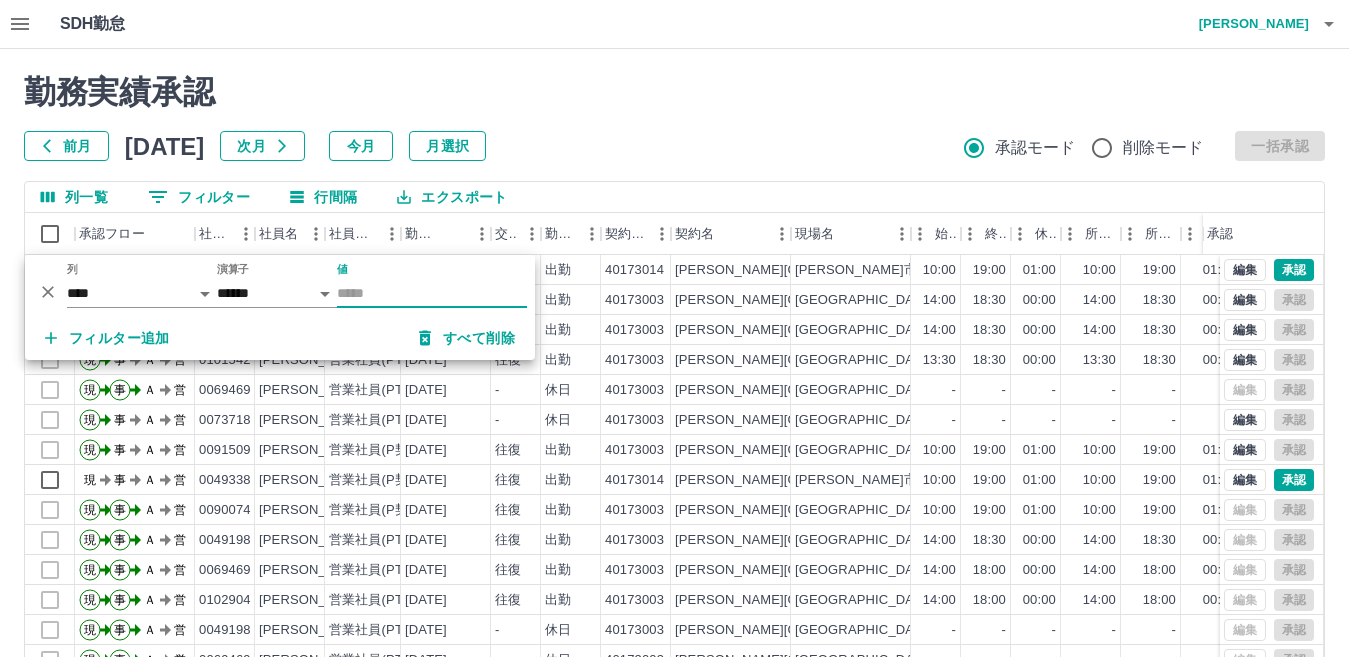 type 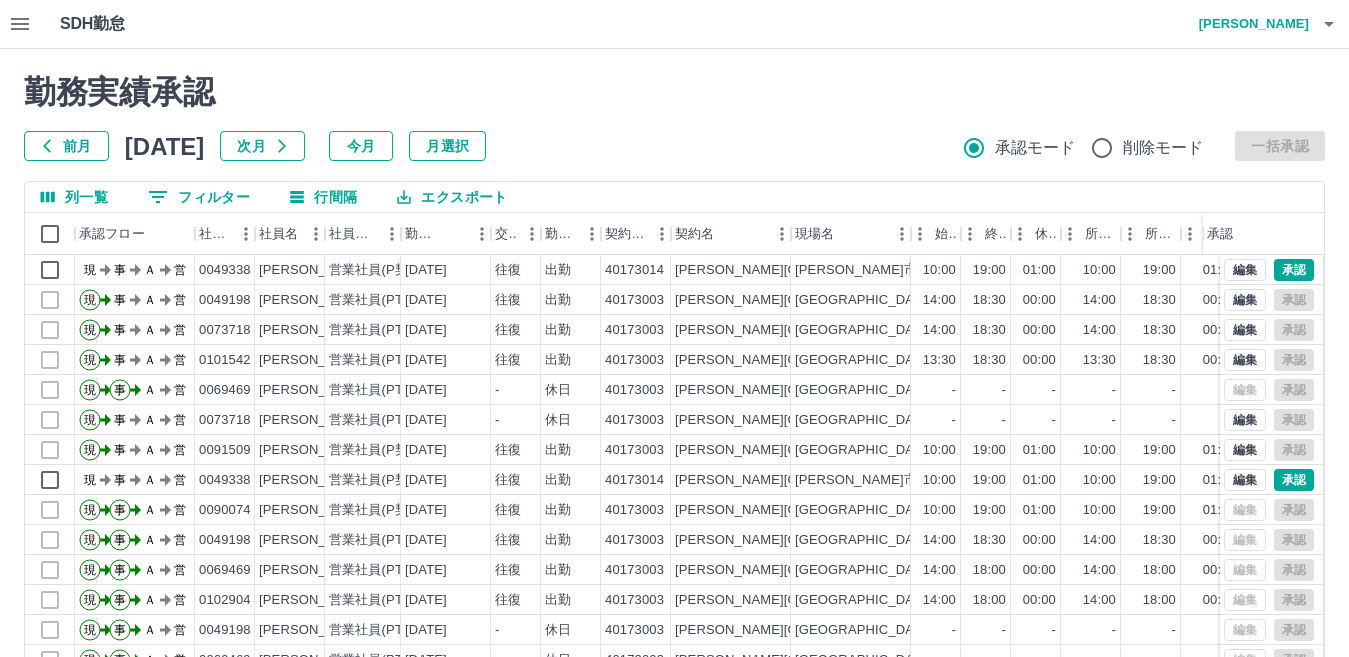 click on "0 フィルター" at bounding box center [199, 197] 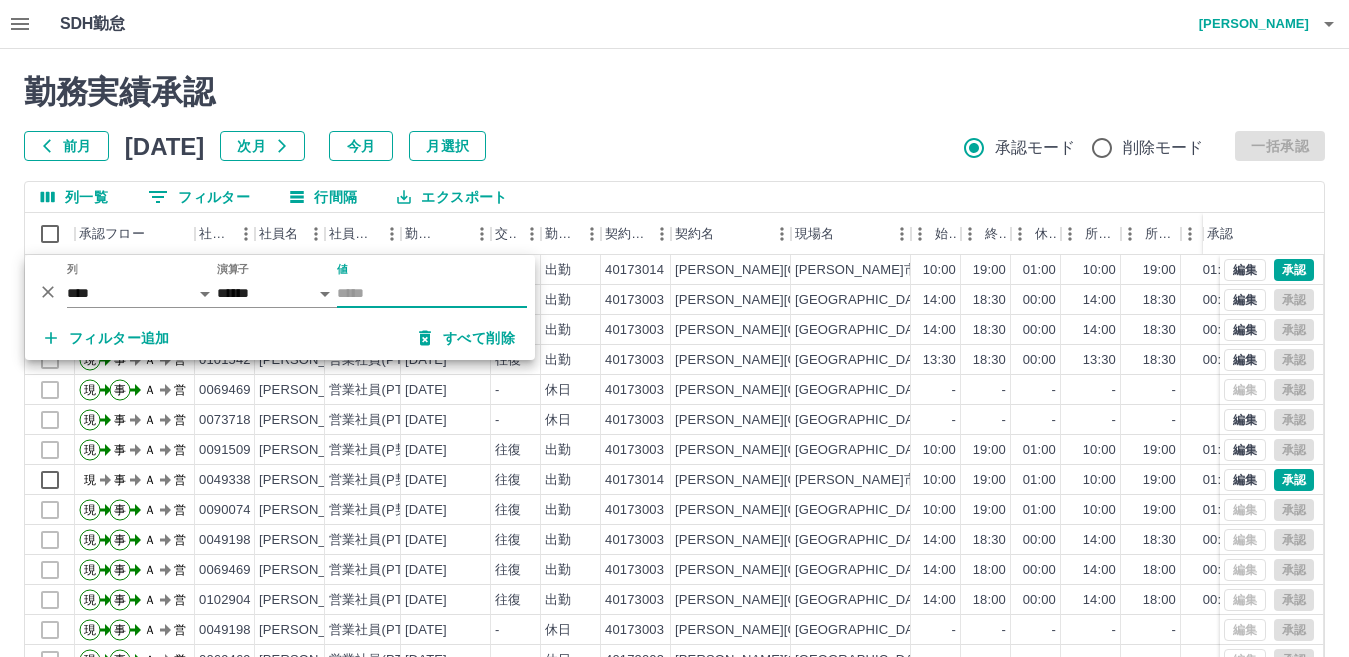 click on "値" at bounding box center [432, 293] 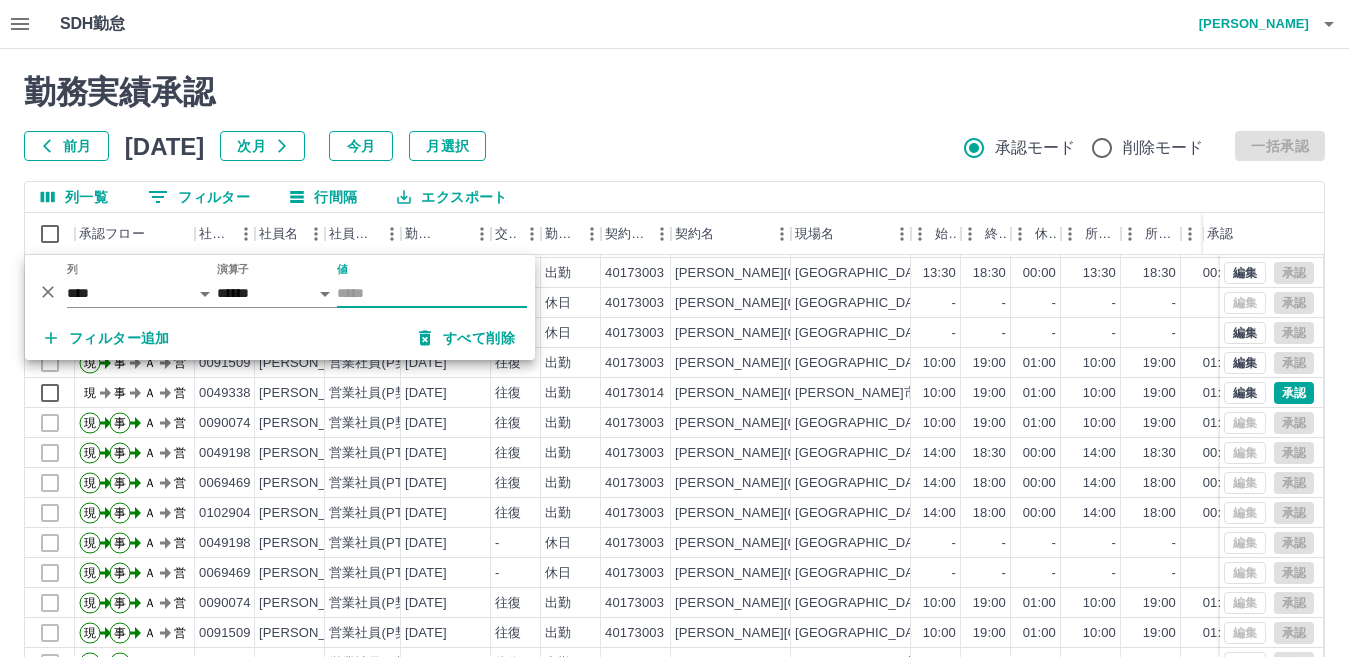 scroll, scrollTop: 104, scrollLeft: 0, axis: vertical 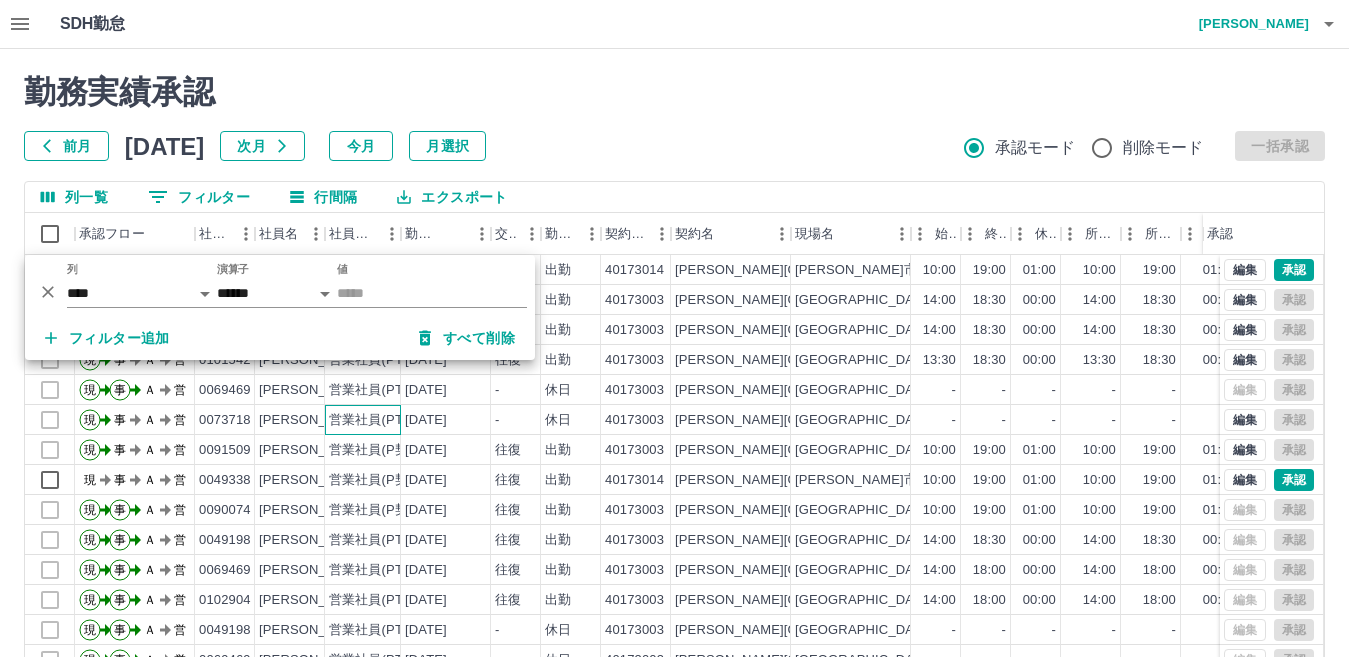 click on "営業社員(PT契約)" at bounding box center [381, 420] 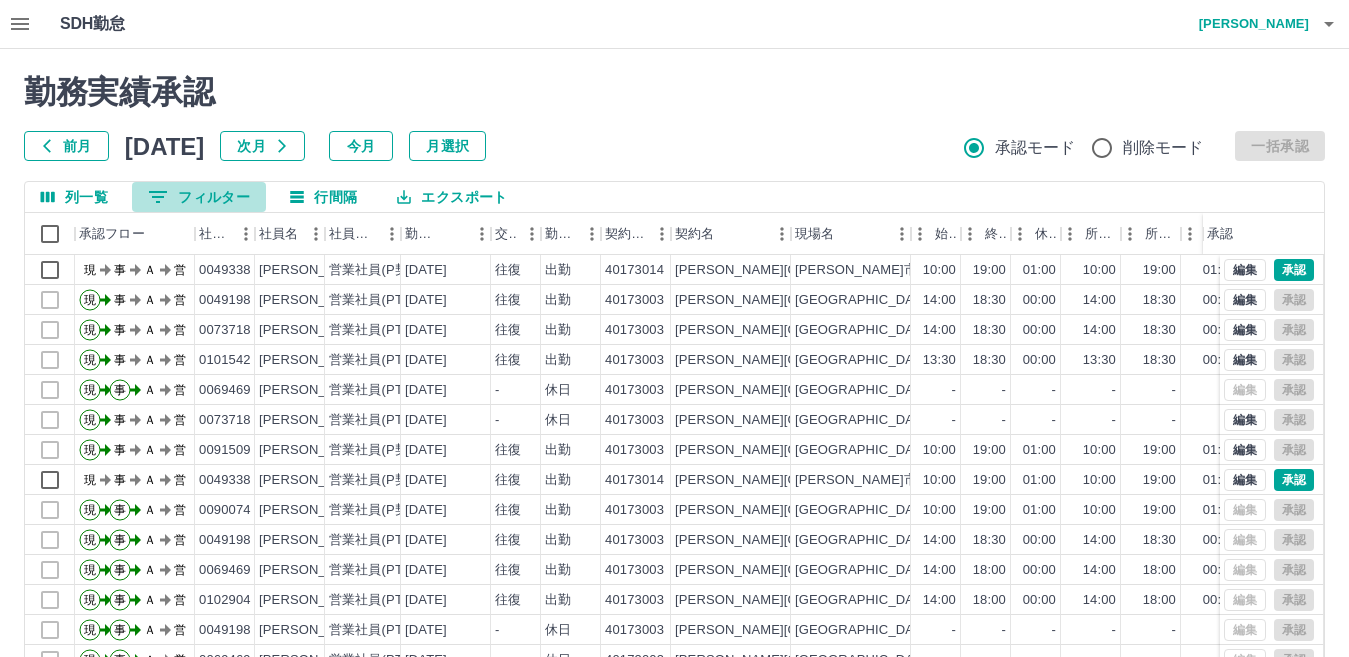 click on "0 フィルター" at bounding box center (199, 197) 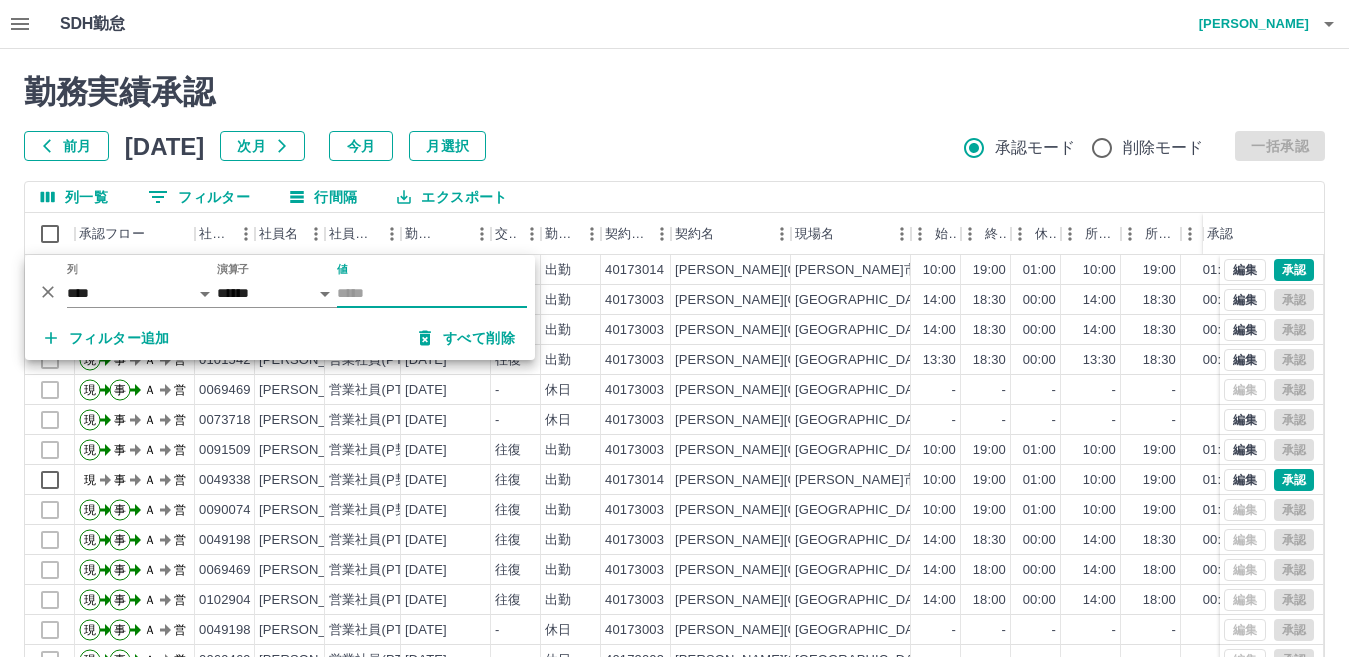 click on "値" at bounding box center (432, 293) 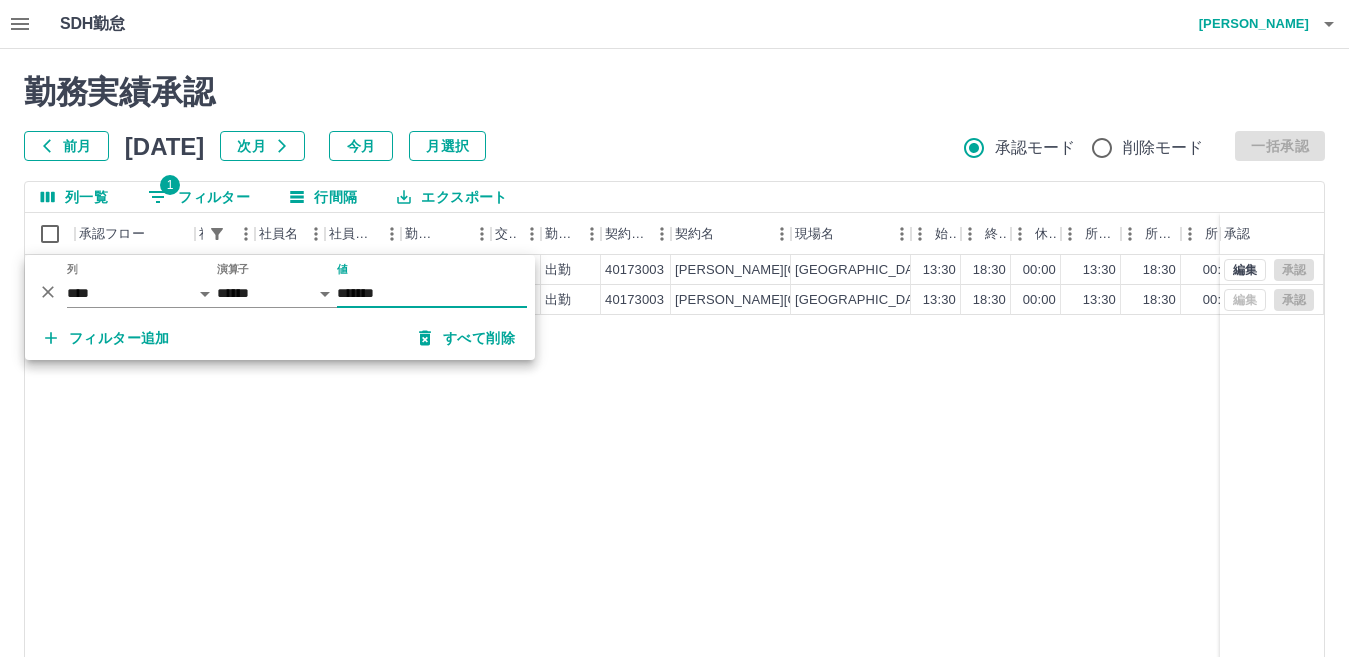 type on "*******" 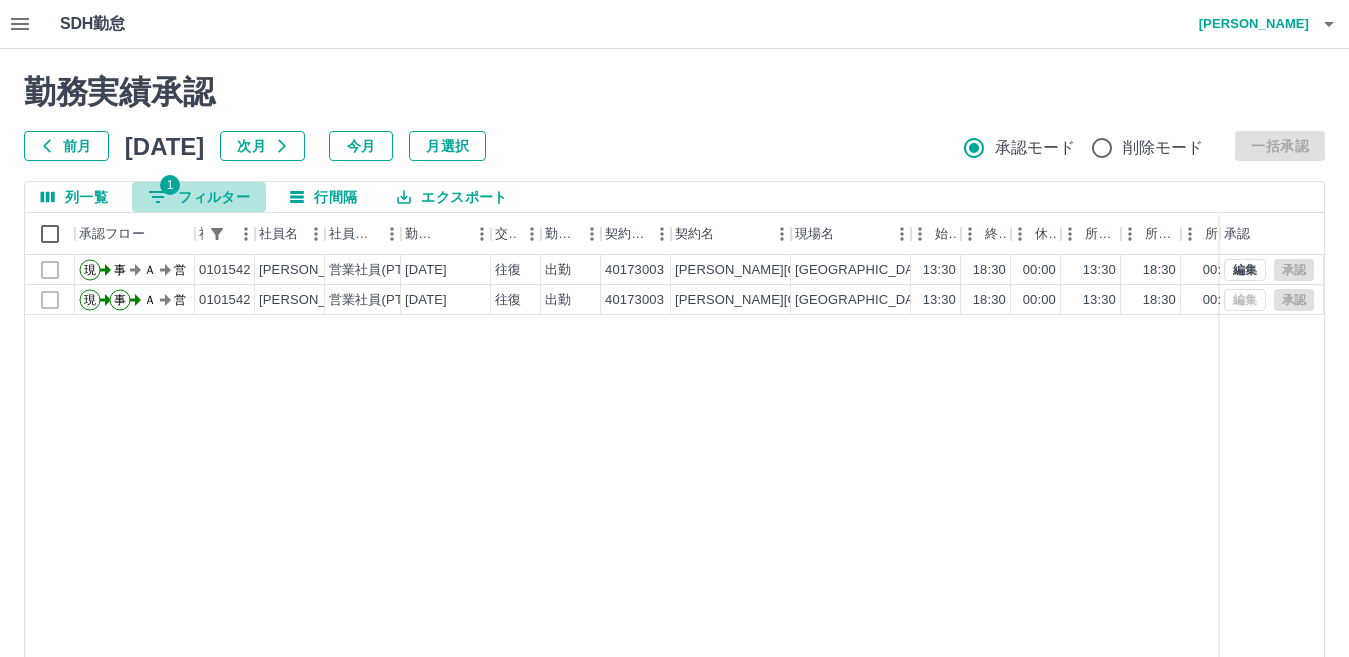 click on "1 フィルター" at bounding box center (199, 197) 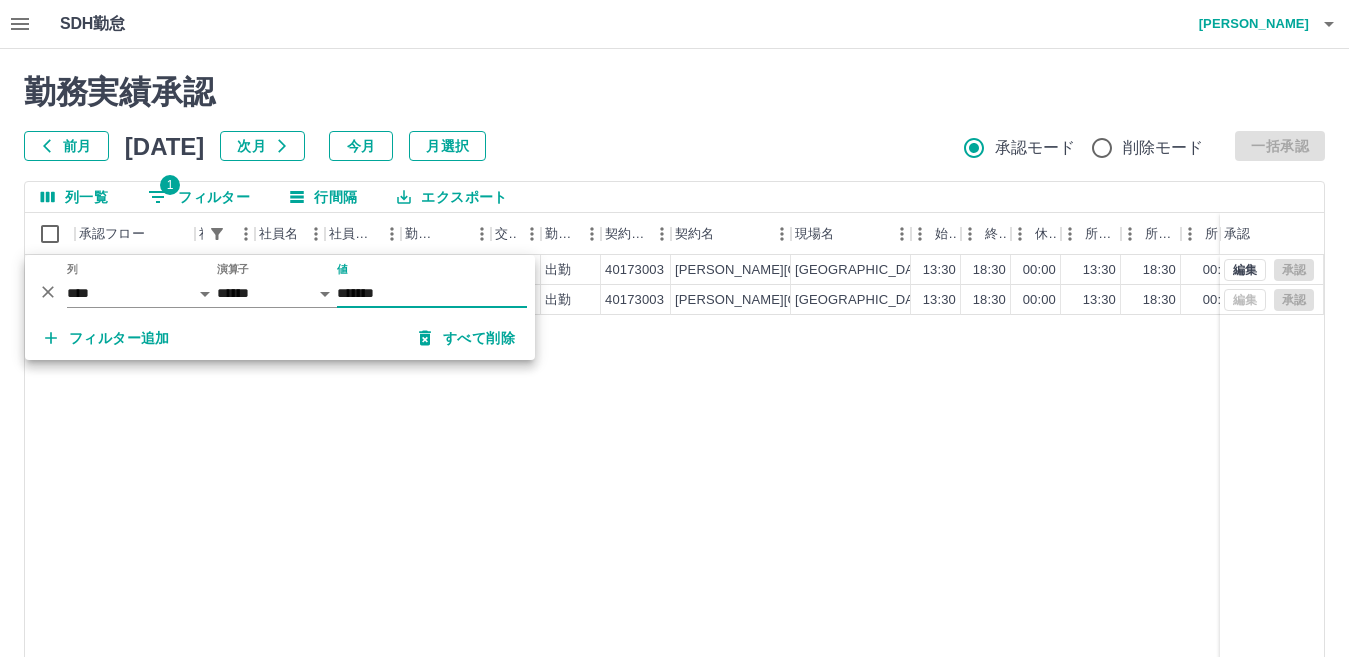 drag, startPoint x: 405, startPoint y: 298, endPoint x: 328, endPoint y: 290, distance: 77.41447 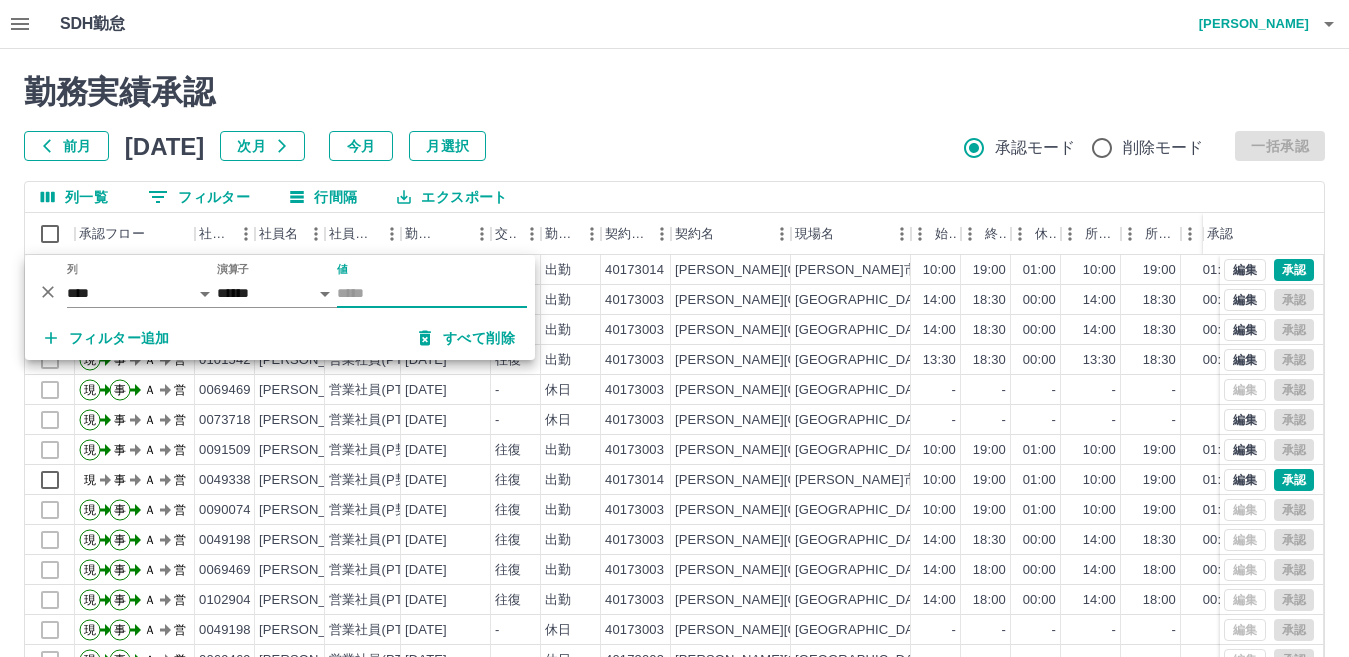 type 